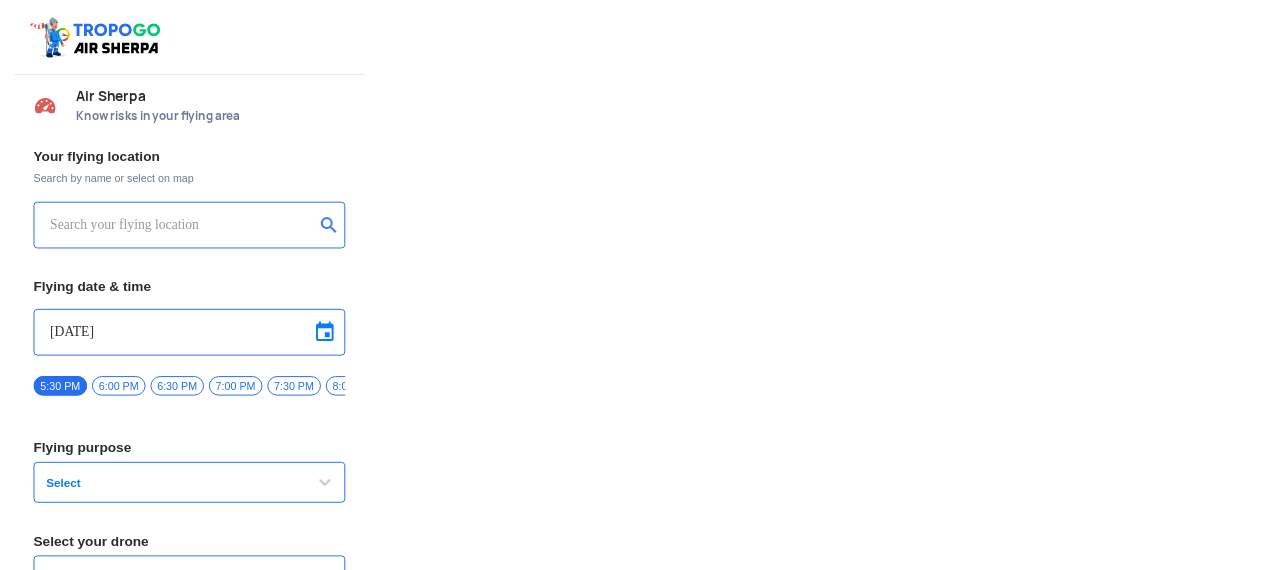 scroll, scrollTop: 0, scrollLeft: 0, axis: both 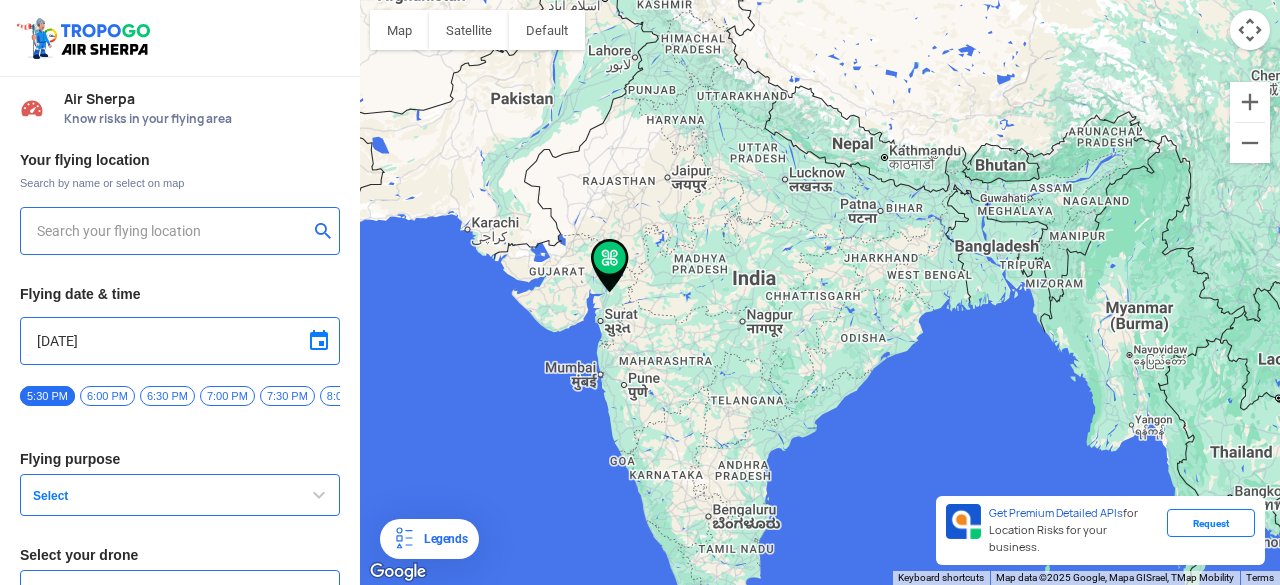 type on "[ADDRESS], [CITY], [STATE] [POSTAL_CODE], India" 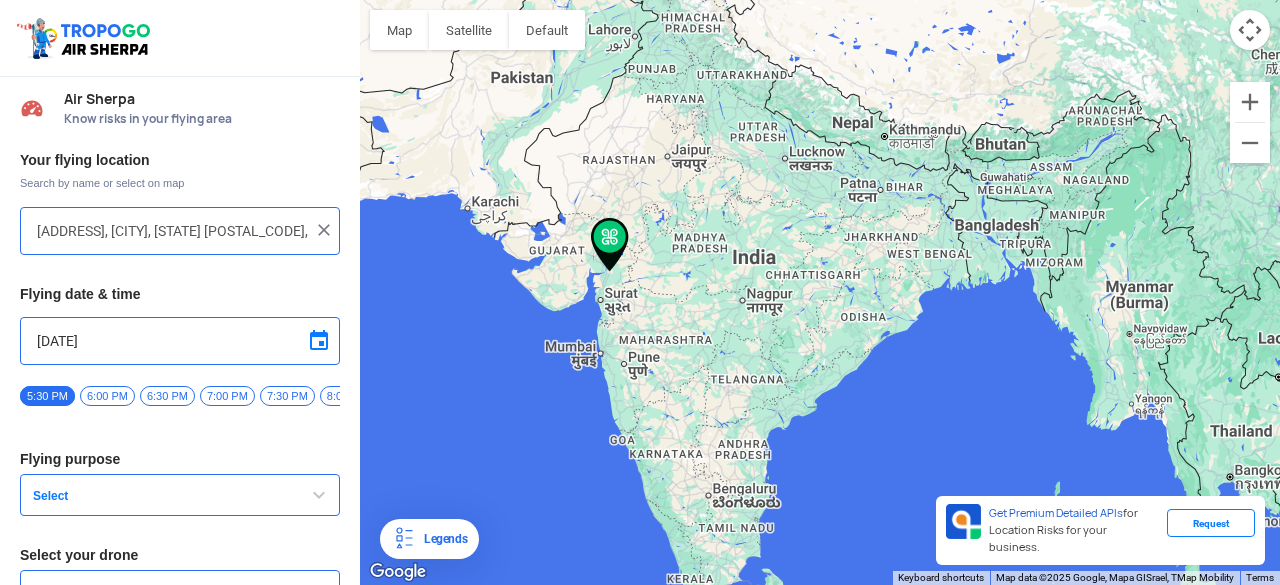 drag, startPoint x: 536, startPoint y: 203, endPoint x: 536, endPoint y: 179, distance: 24 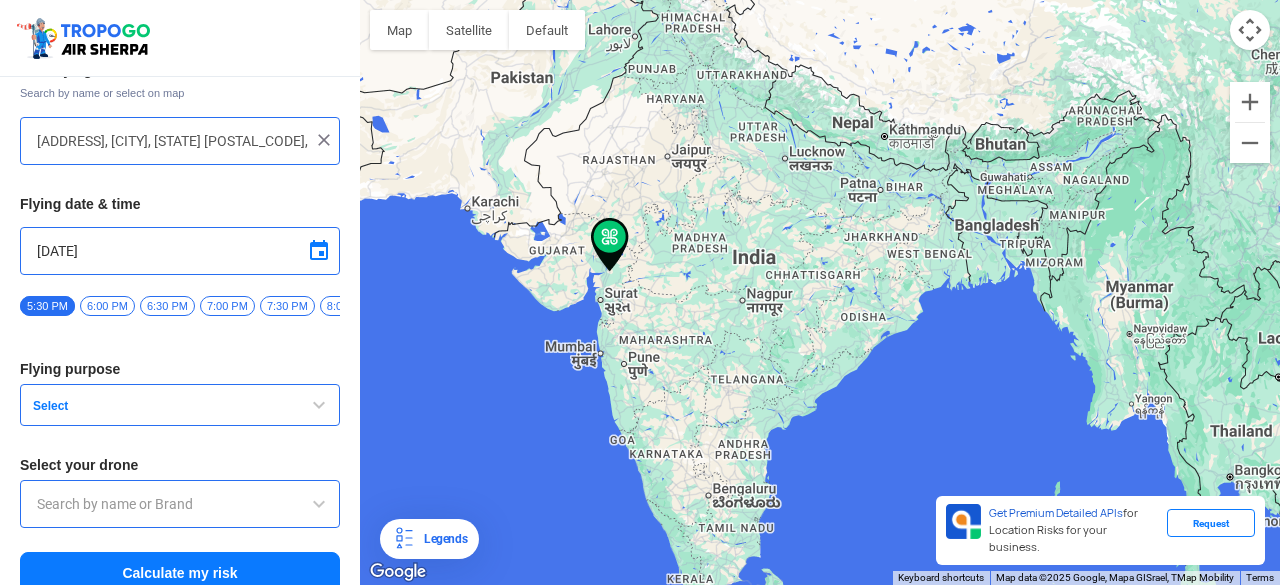 scroll, scrollTop: 116, scrollLeft: 0, axis: vertical 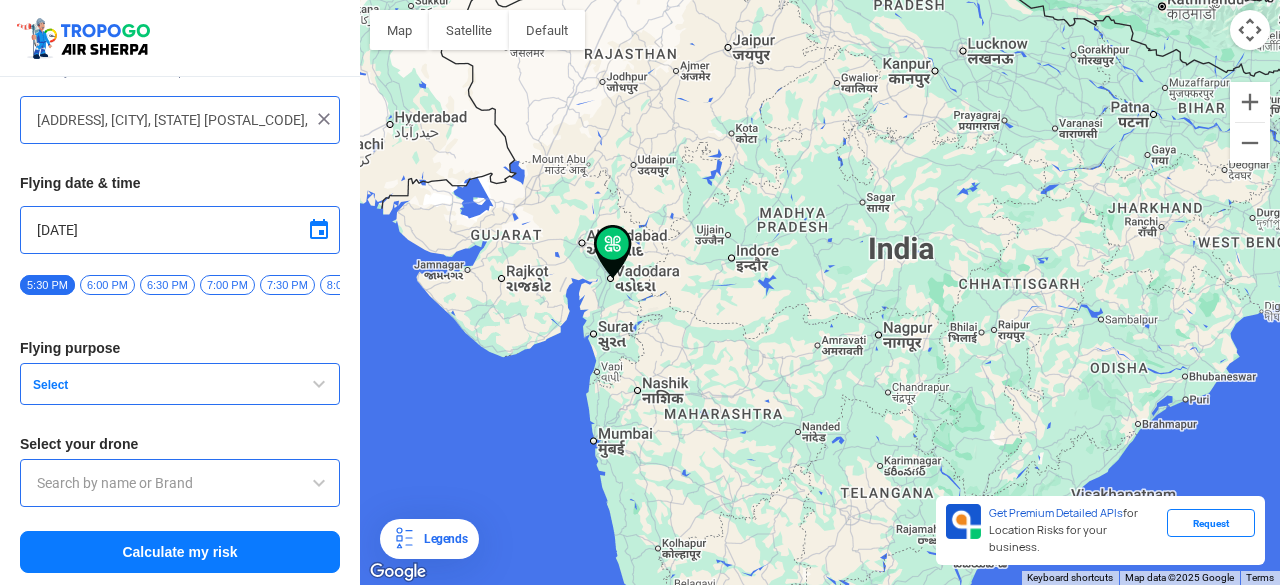 drag, startPoint x: 634, startPoint y: 267, endPoint x: 681, endPoint y: 269, distance: 47.042534 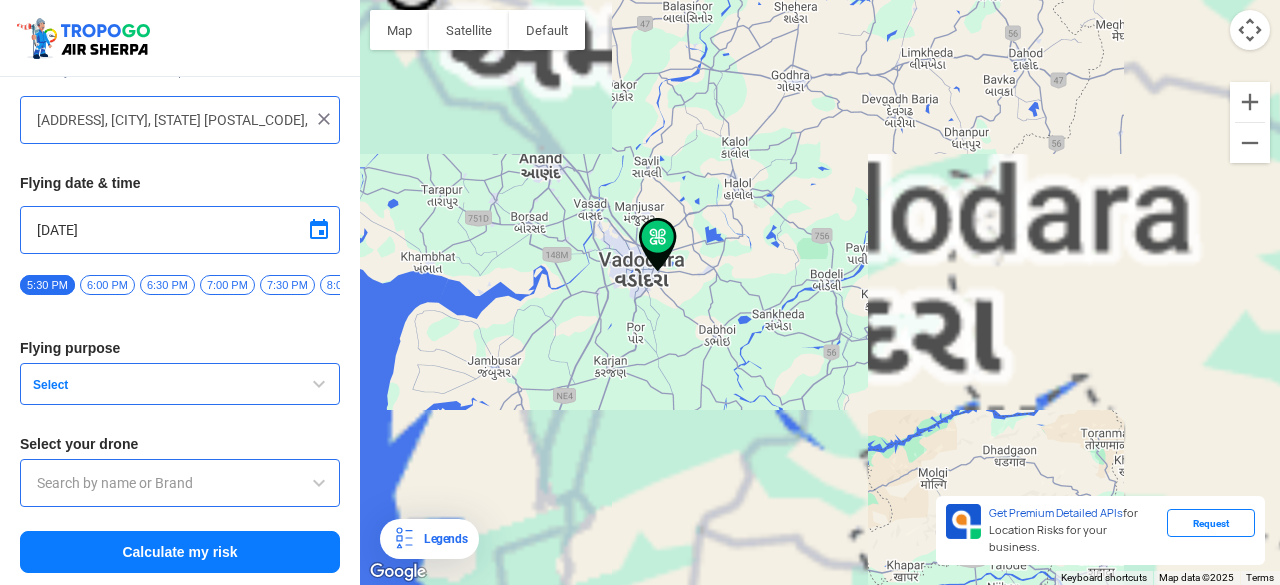 drag, startPoint x: 600, startPoint y: 279, endPoint x: 494, endPoint y: 265, distance: 106.92053 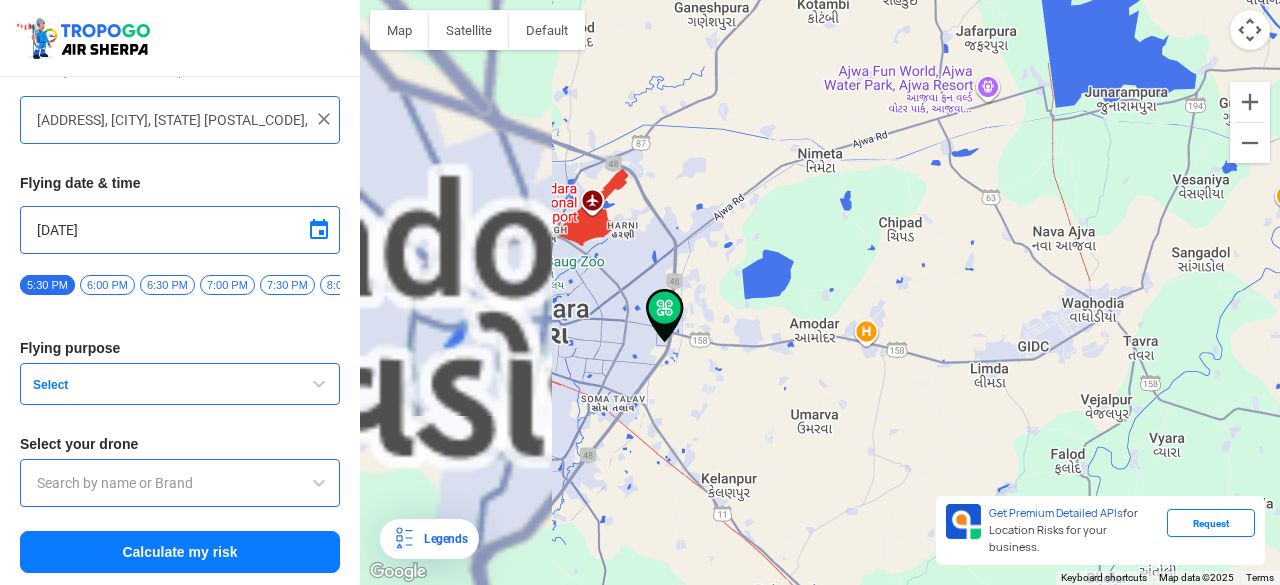 drag, startPoint x: 628, startPoint y: 254, endPoint x: 1016, endPoint y: 329, distance: 395.18225 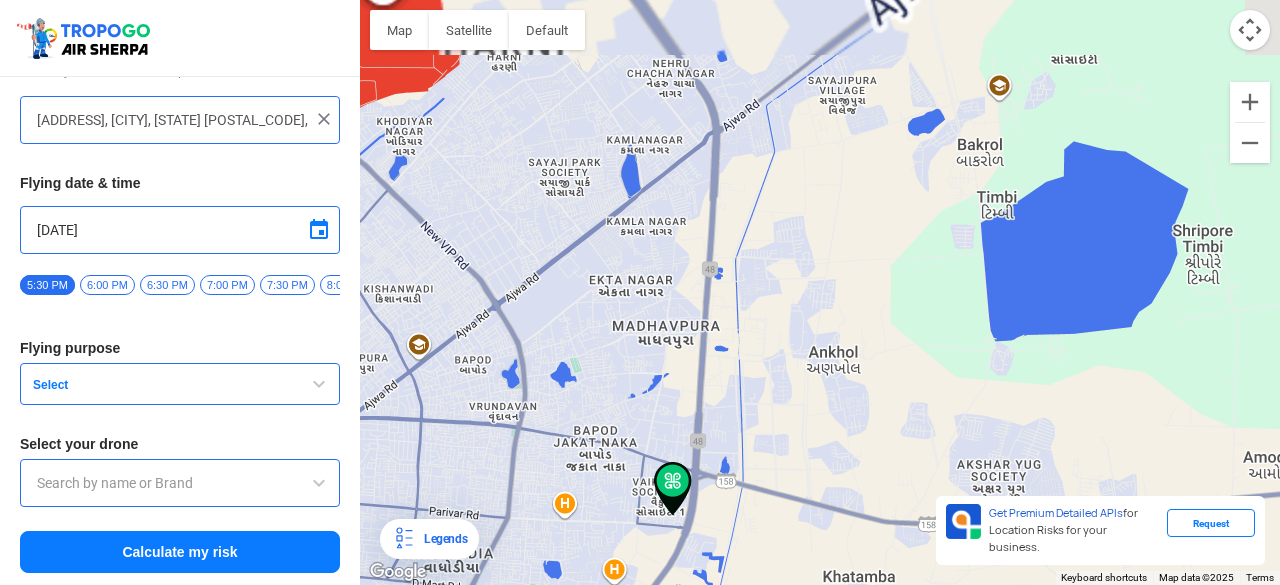 drag, startPoint x: 742, startPoint y: 253, endPoint x: 873, endPoint y: 401, distance: 197.64868 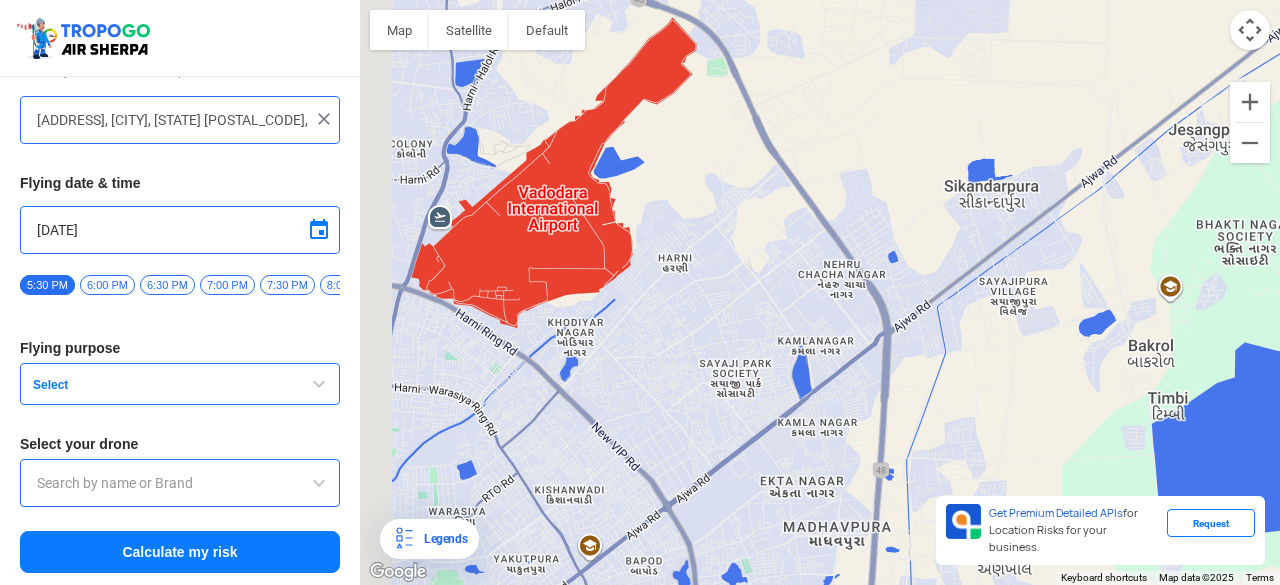 drag, startPoint x: 660, startPoint y: 242, endPoint x: 817, endPoint y: 407, distance: 227.75865 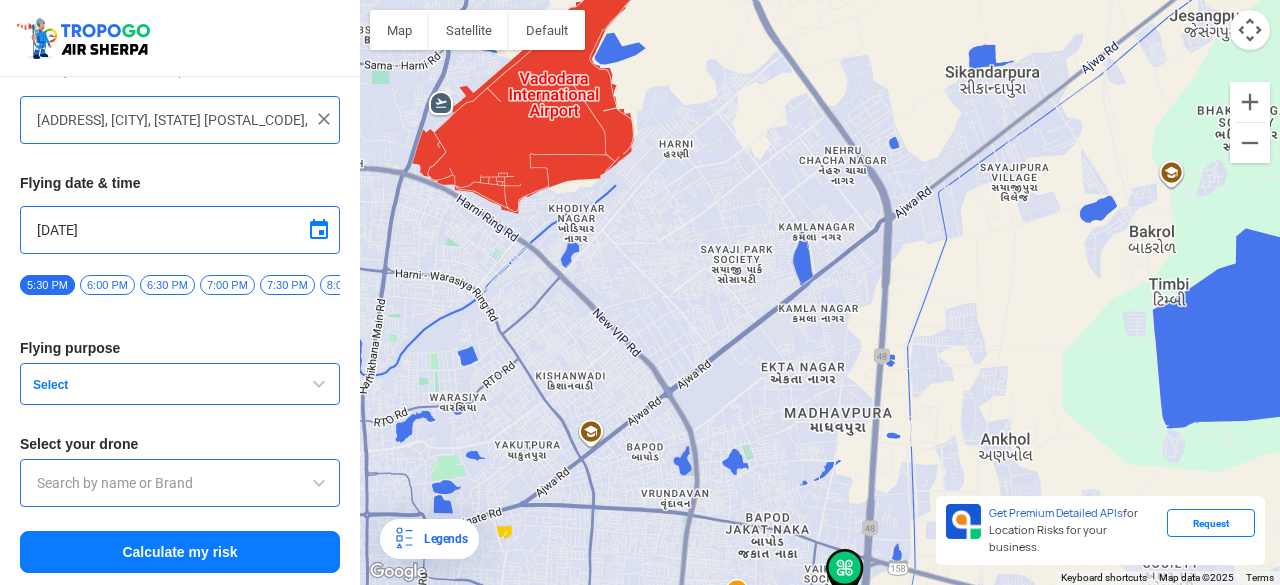drag, startPoint x: 794, startPoint y: 198, endPoint x: 780, endPoint y: 48, distance: 150.65192 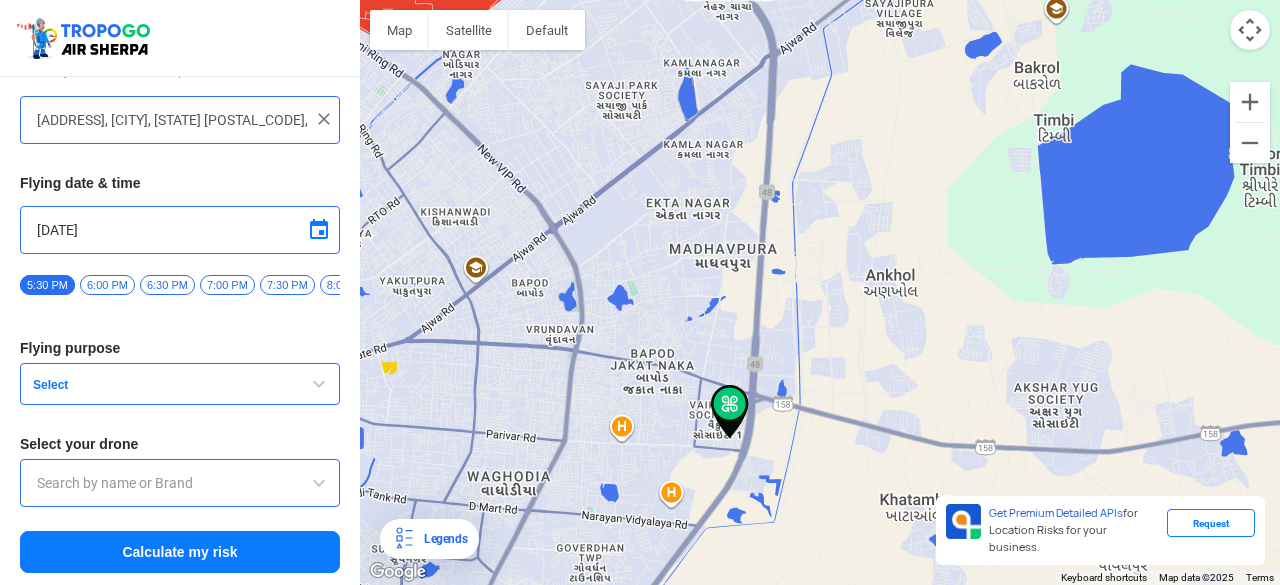 drag, startPoint x: 829, startPoint y: 221, endPoint x: 724, endPoint y: 93, distance: 165.55664 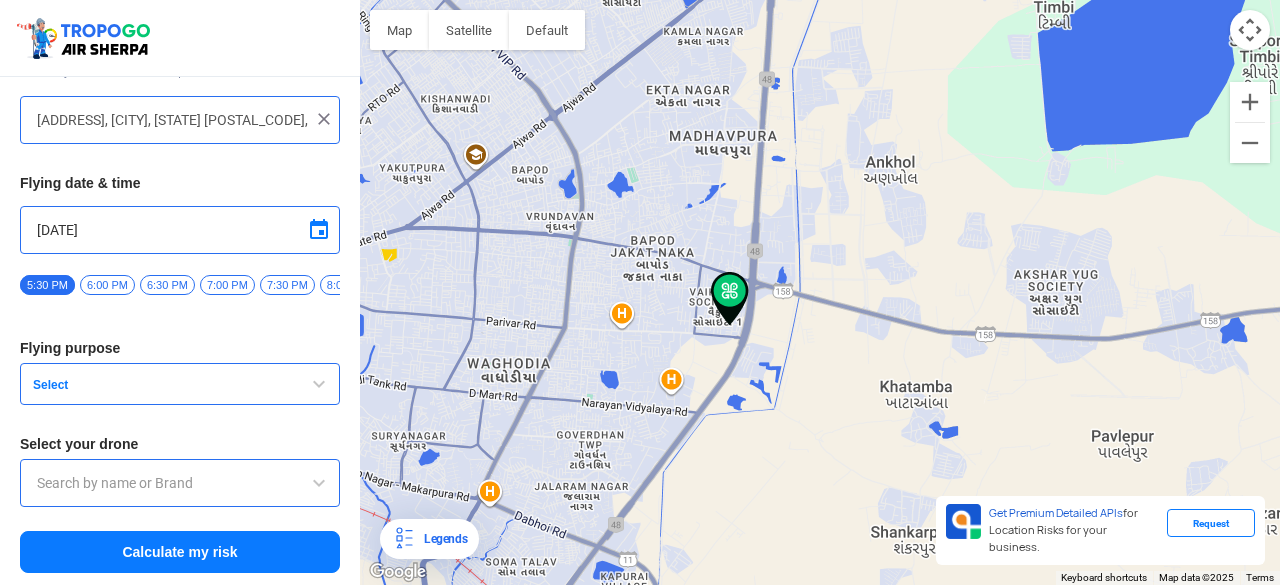 drag, startPoint x: 738, startPoint y: 289, endPoint x: 740, endPoint y: 165, distance: 124.01613 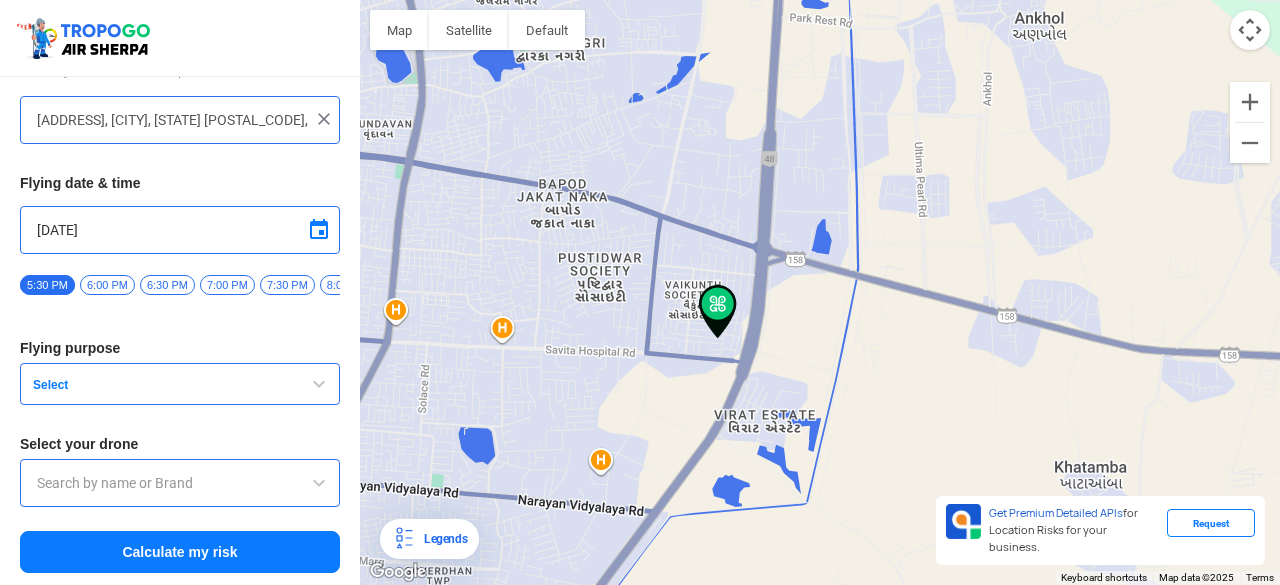drag, startPoint x: 744, startPoint y: 299, endPoint x: 748, endPoint y: 309, distance: 10.770329 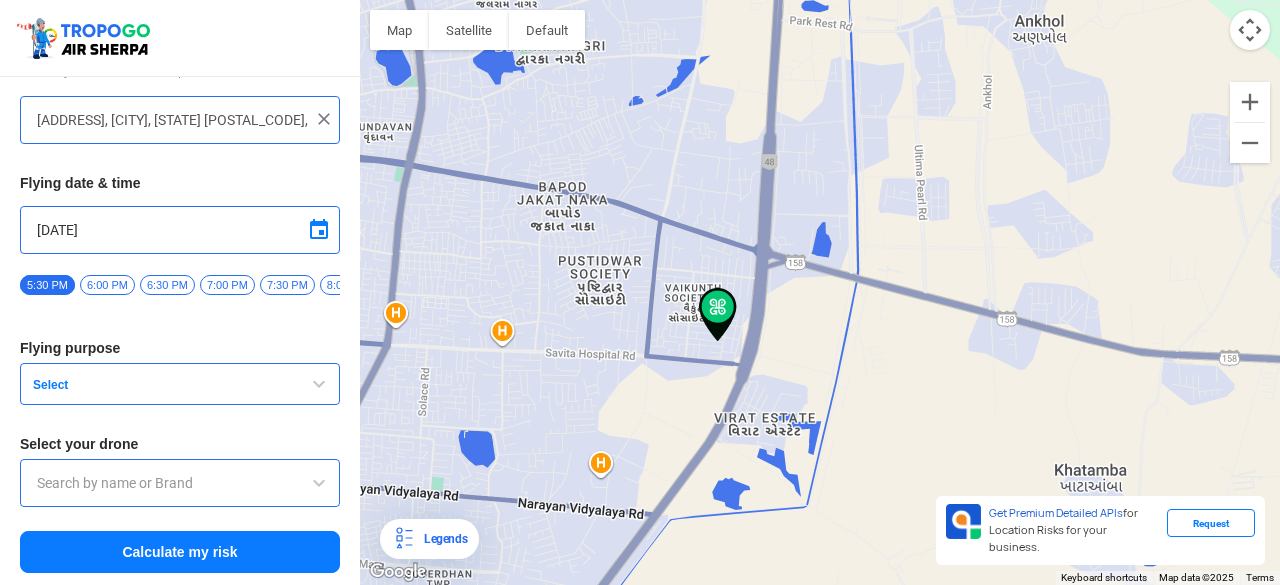 click 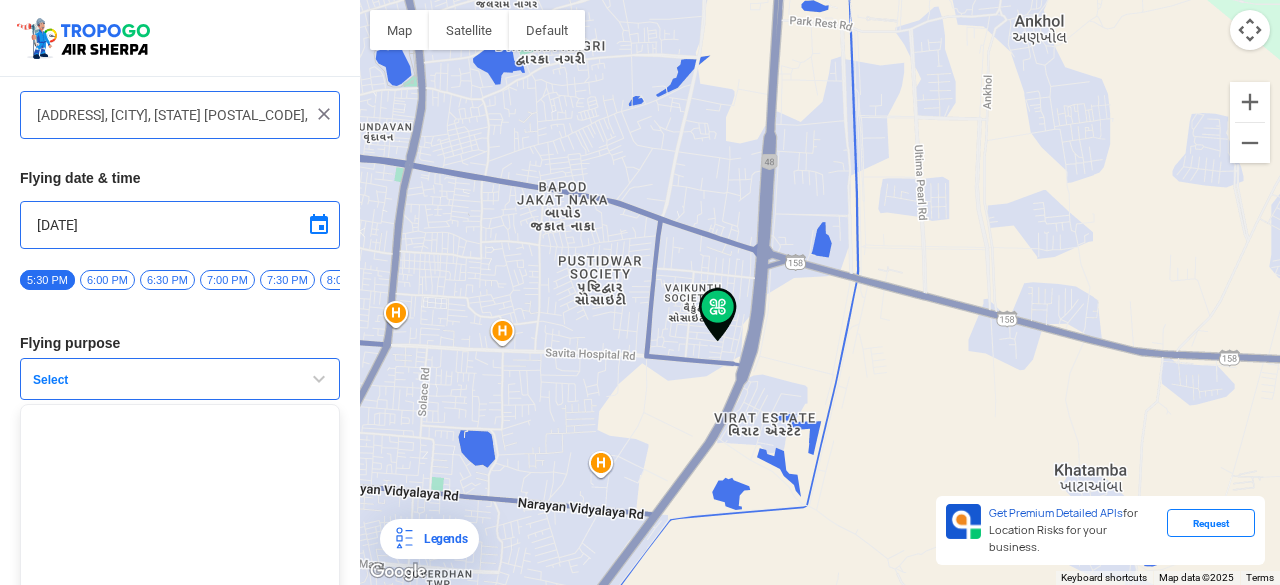 click on "Your flying location Search by name or select on map [ADDRESS], [CITY], [STATE] [POSTAL_CODE], India Flying date & time [DATE] [TIME] [TIME] [TIME] [TIME] [TIME] [TIME] [TIME] [TIME] [TIME] [TIME] [TIME] [TIME] Flying purpose Select Select your drone Calculate my risk" at bounding box center [180, 302] 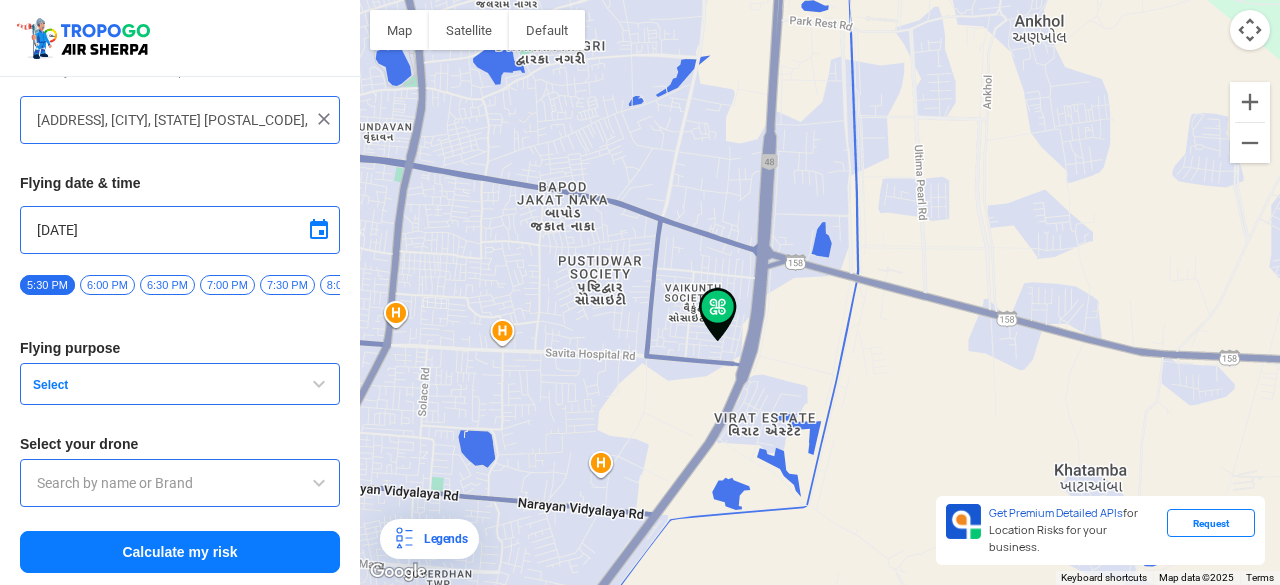 click at bounding box center (180, 483) 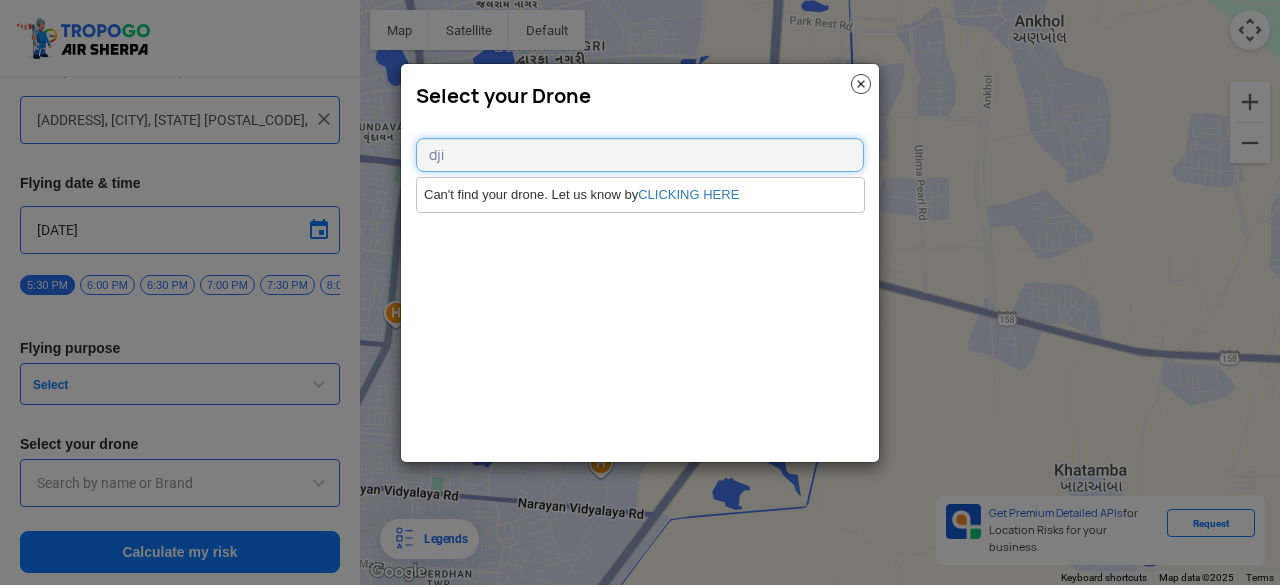 type on "dji" 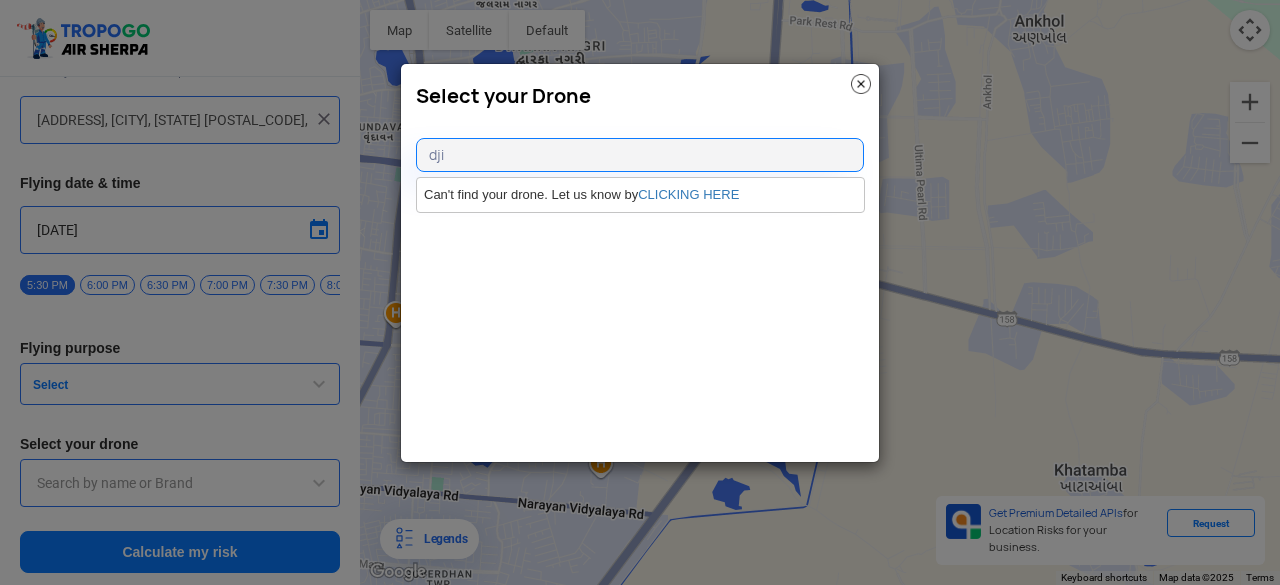 click on "Select your Drone" 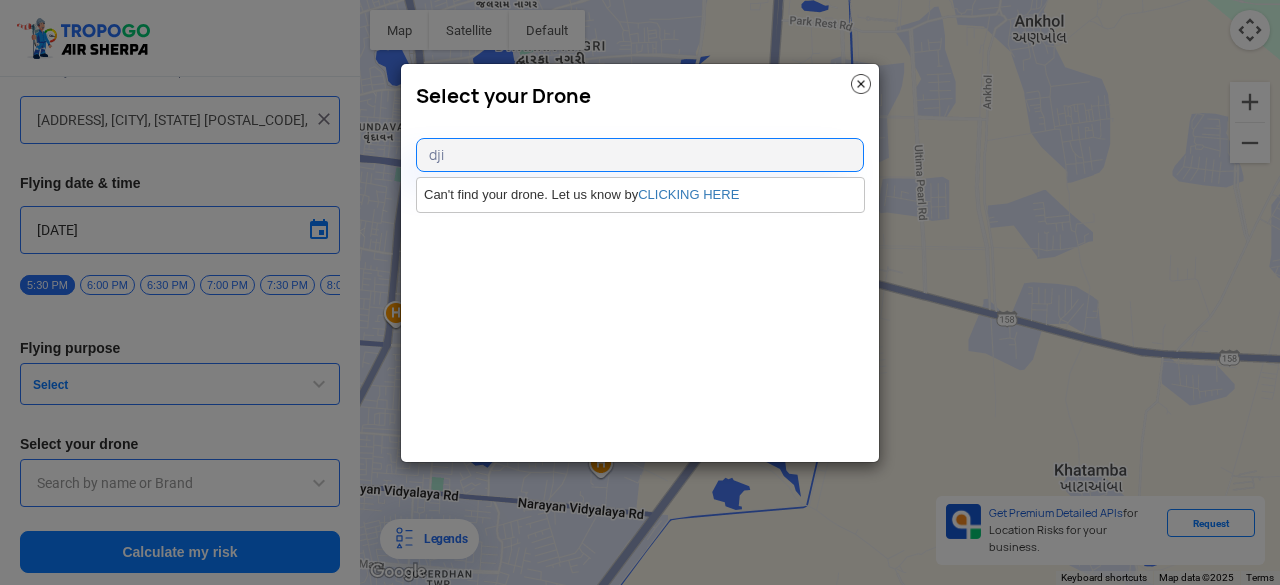 click on "Select your Drone" 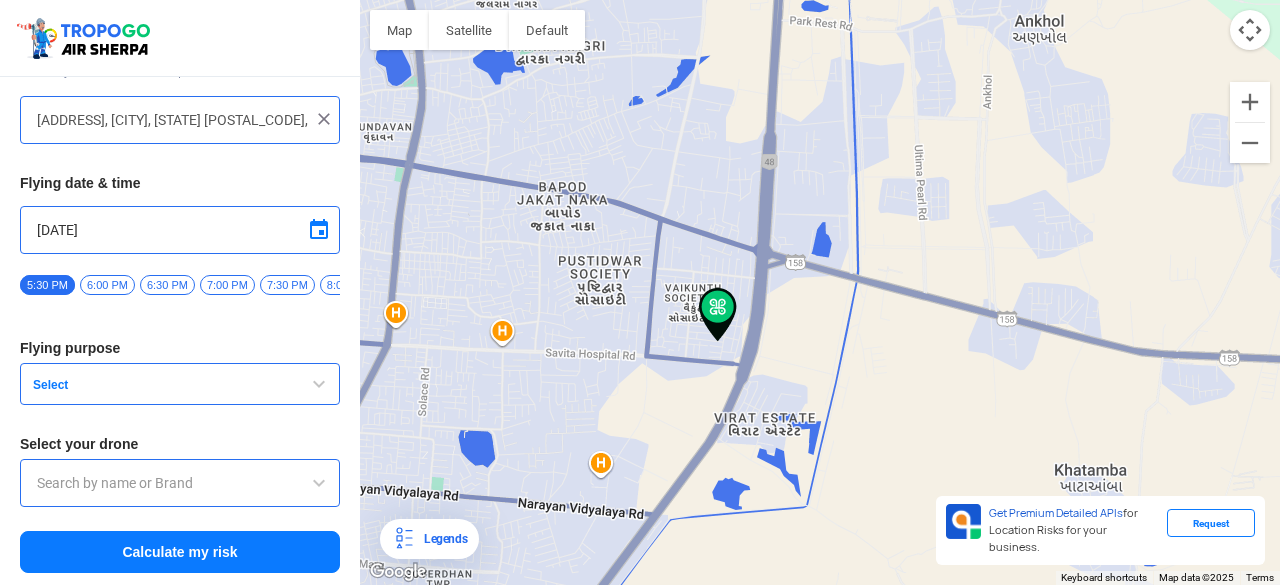 click on "Calculate my risk" at bounding box center (180, 552) 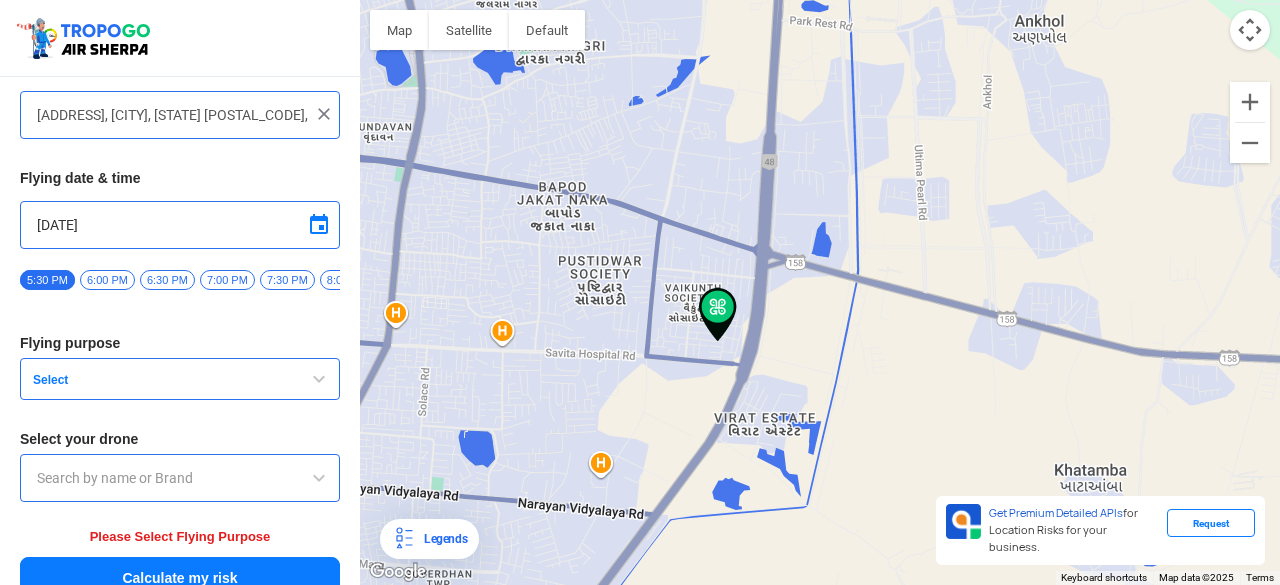 scroll, scrollTop: 146, scrollLeft: 0, axis: vertical 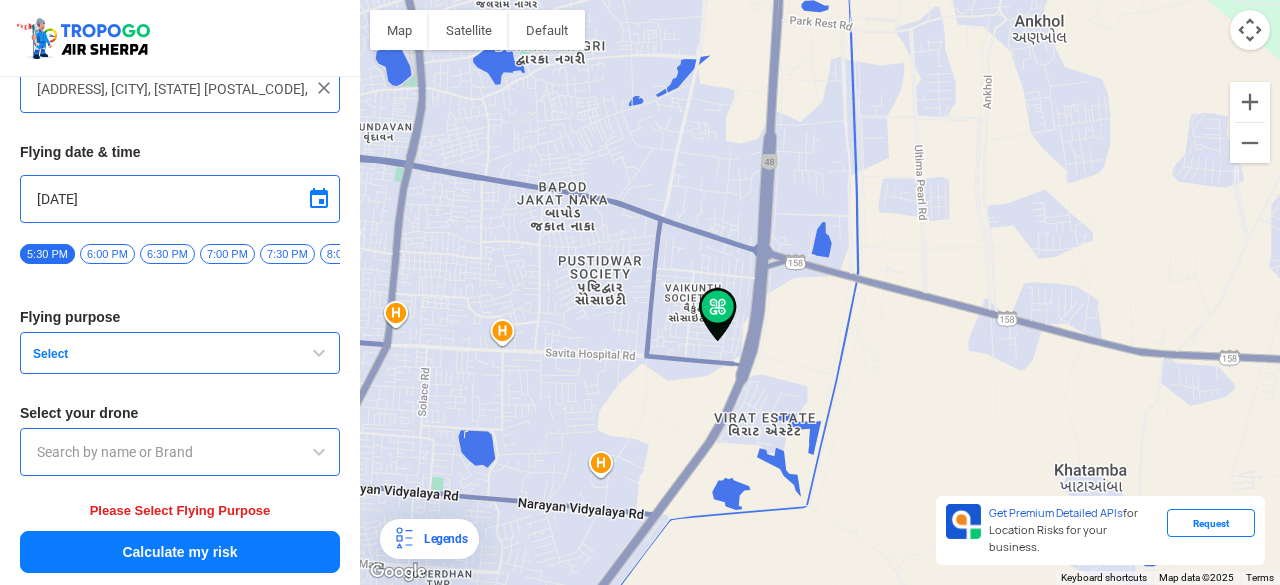 click on "Select" at bounding box center [180, 353] 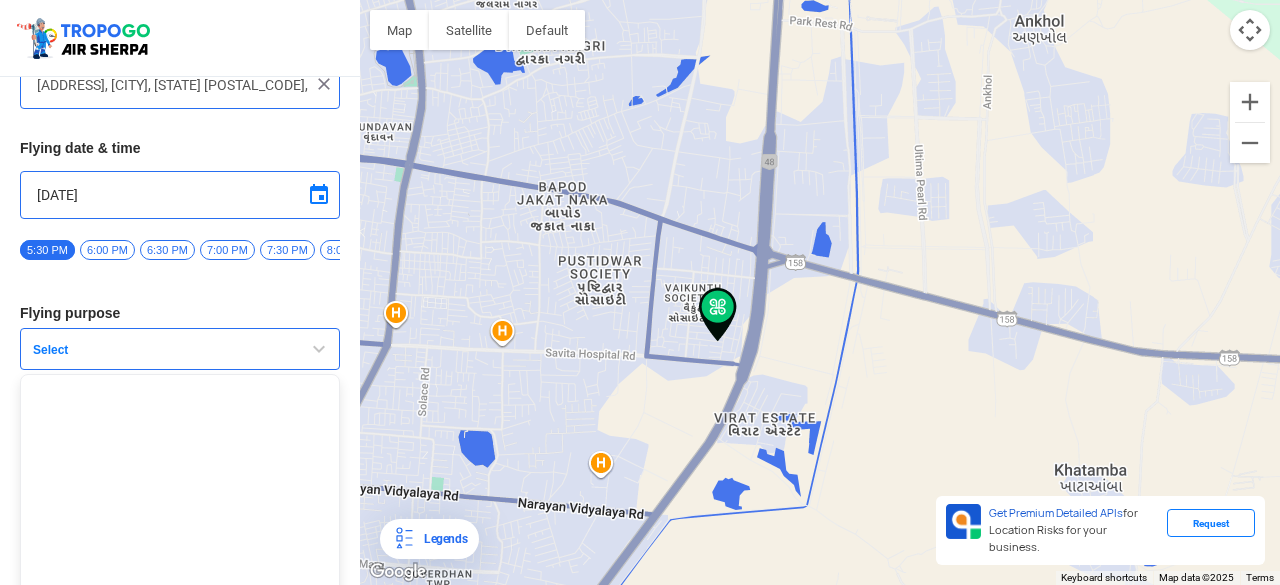 scroll, scrollTop: 191, scrollLeft: 0, axis: vertical 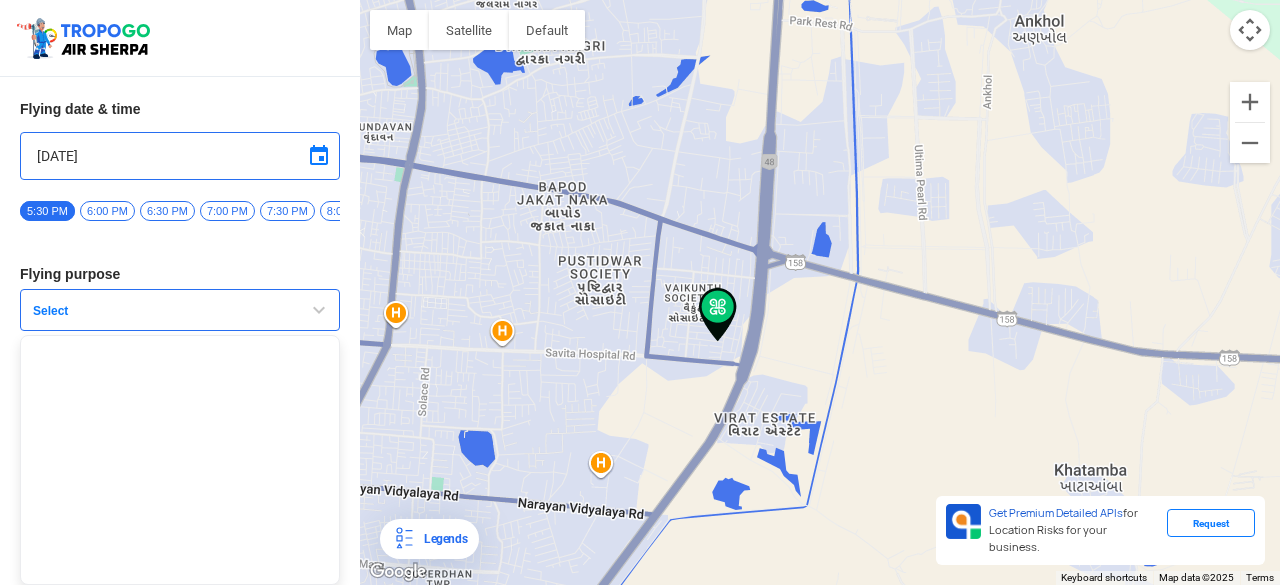 click on "Select" at bounding box center (180, 310) 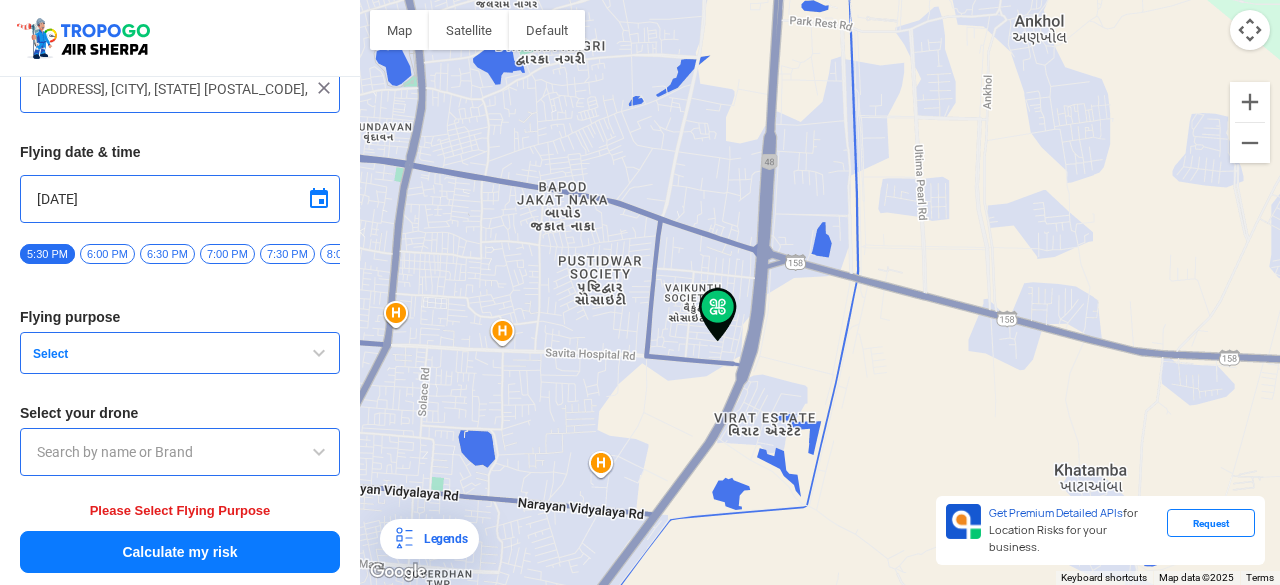 scroll, scrollTop: 146, scrollLeft: 0, axis: vertical 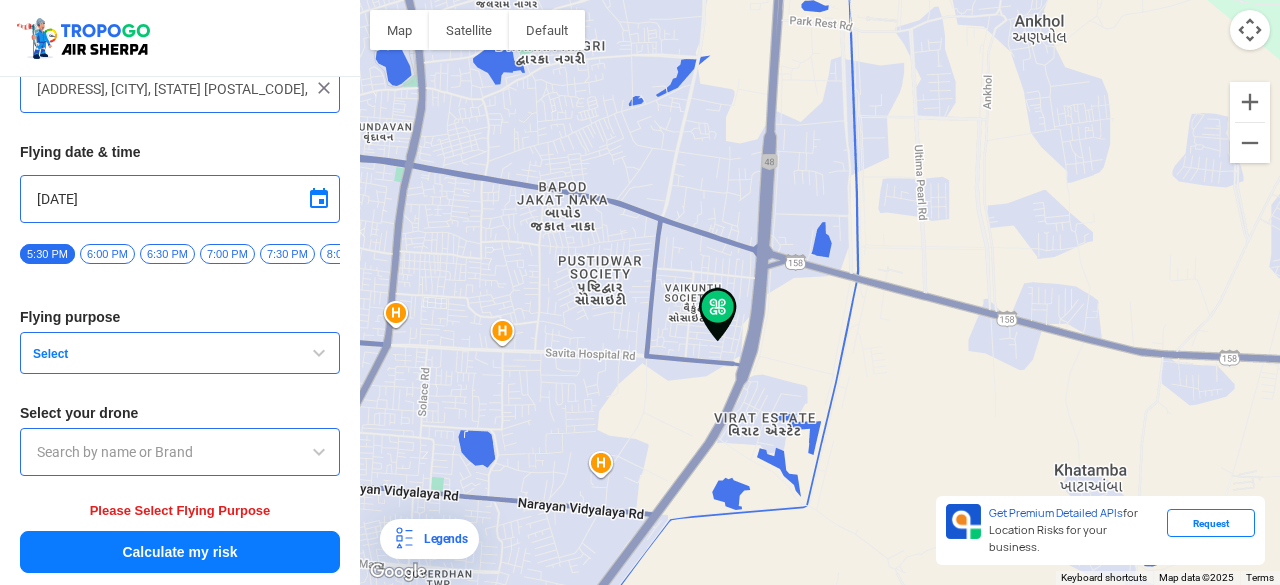 click at bounding box center (180, 452) 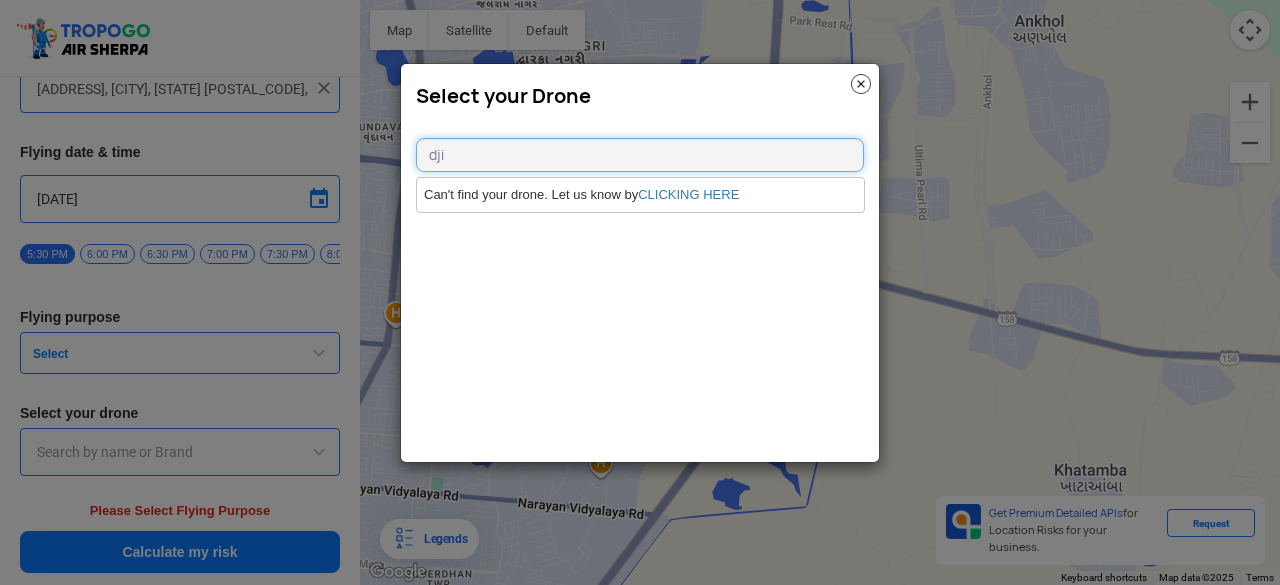 type on "dji" 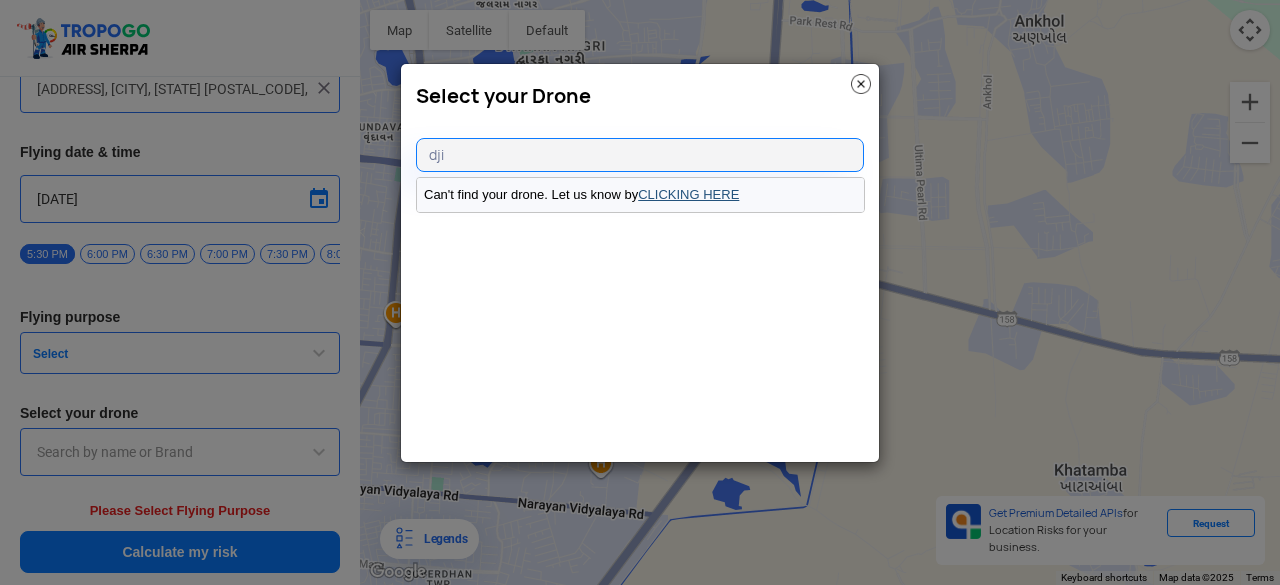 click on "CLICKING HERE" 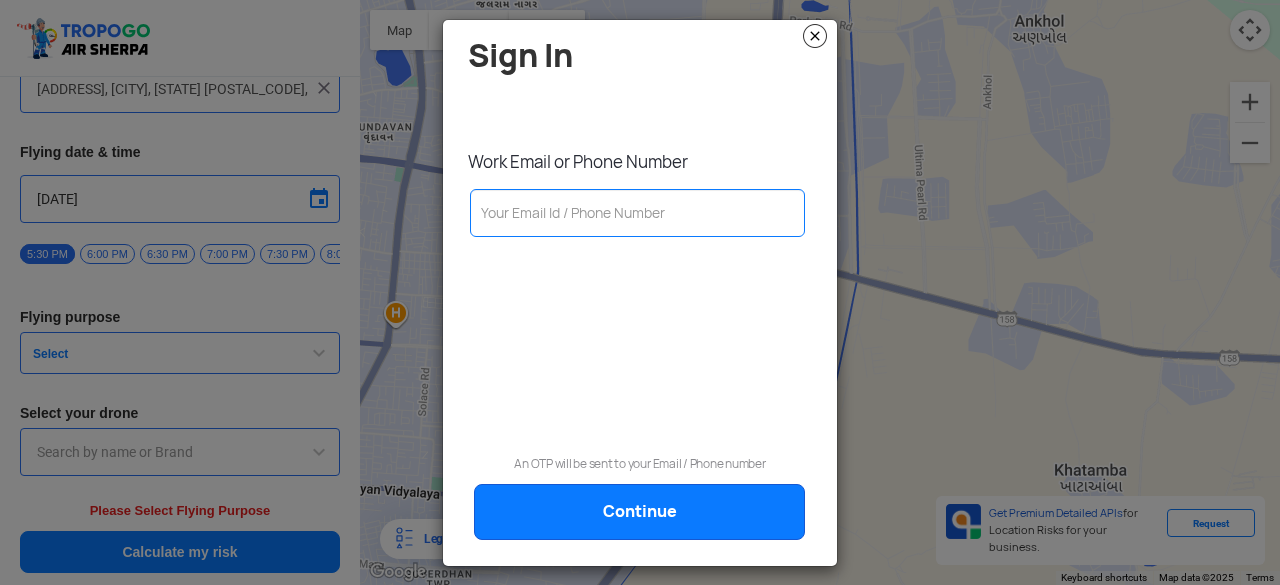 click 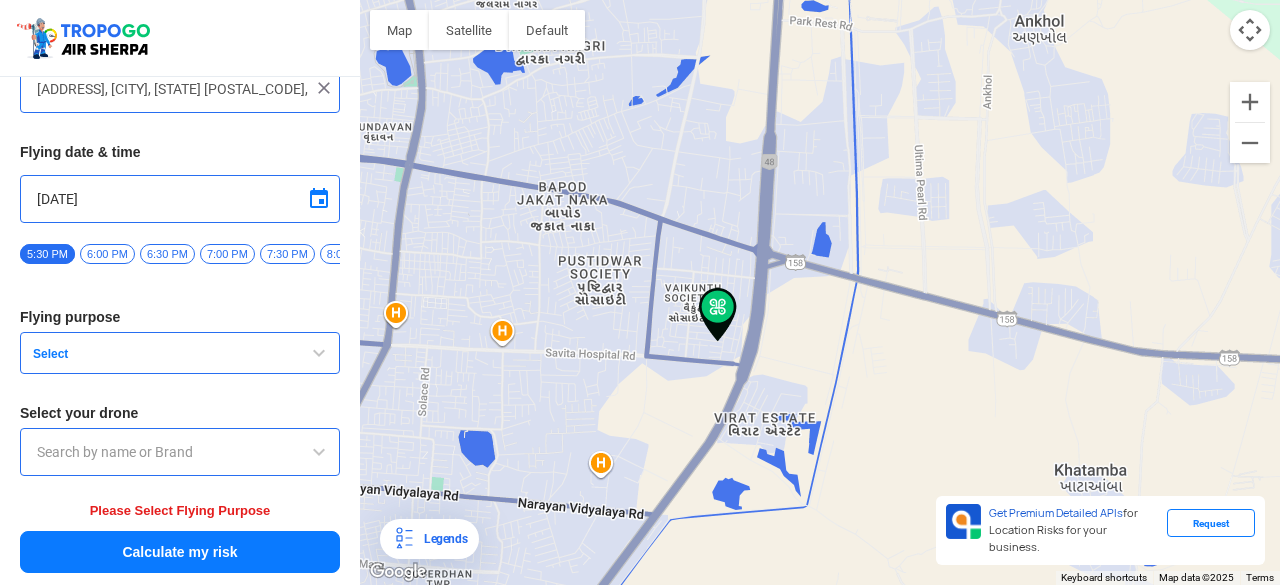 click on "Select" at bounding box center (180, 353) 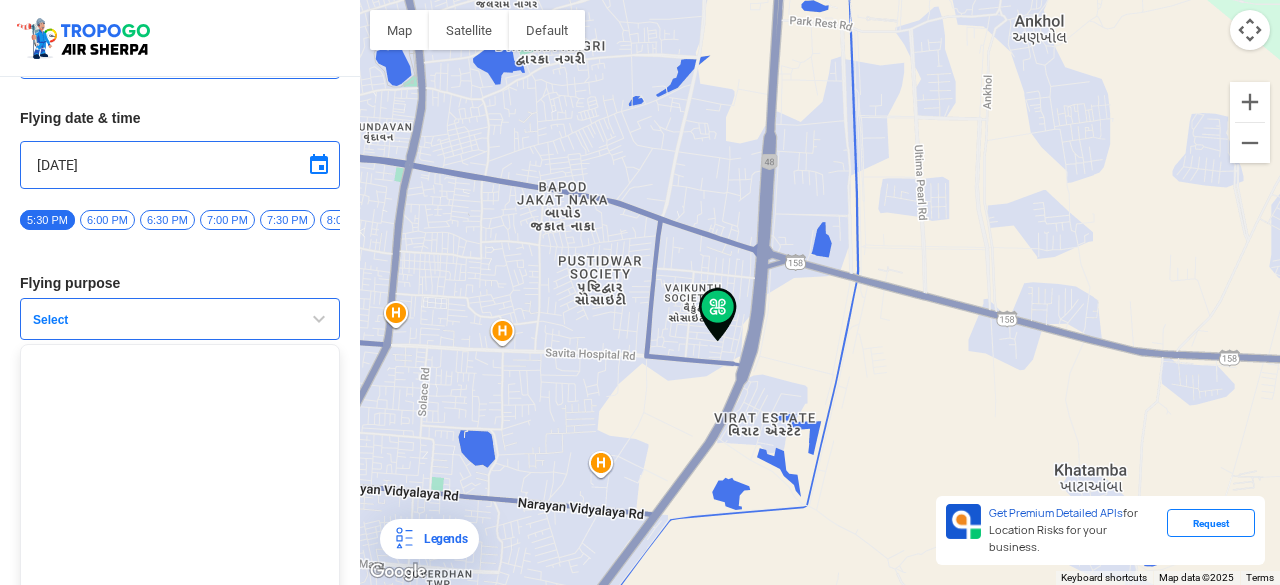 scroll, scrollTop: 191, scrollLeft: 0, axis: vertical 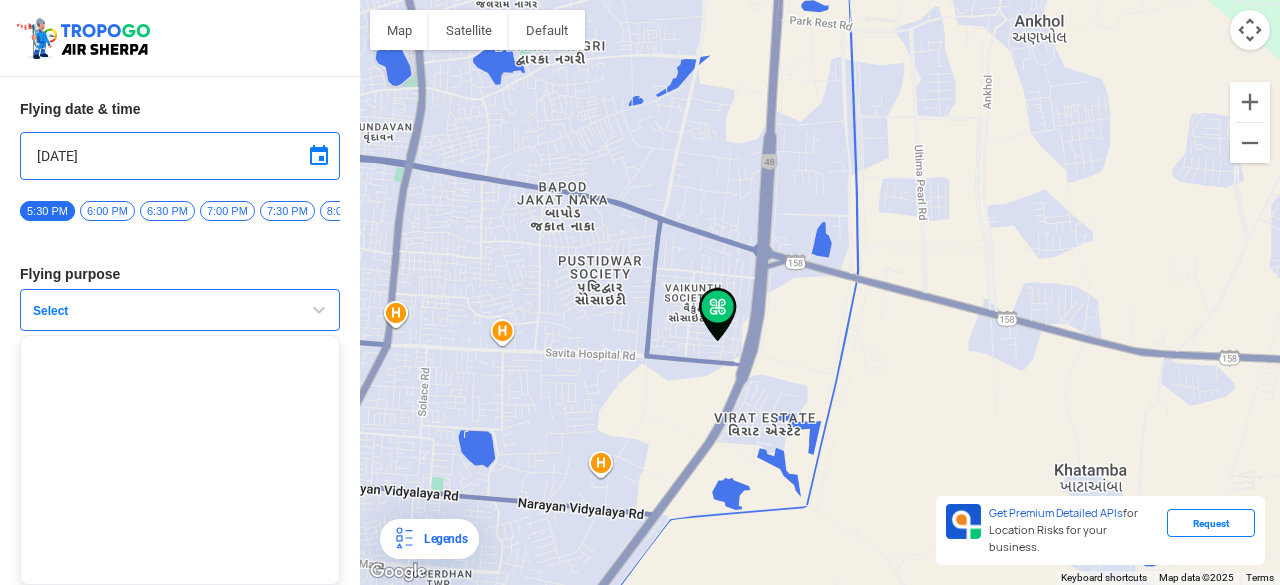 click at bounding box center (319, 310) 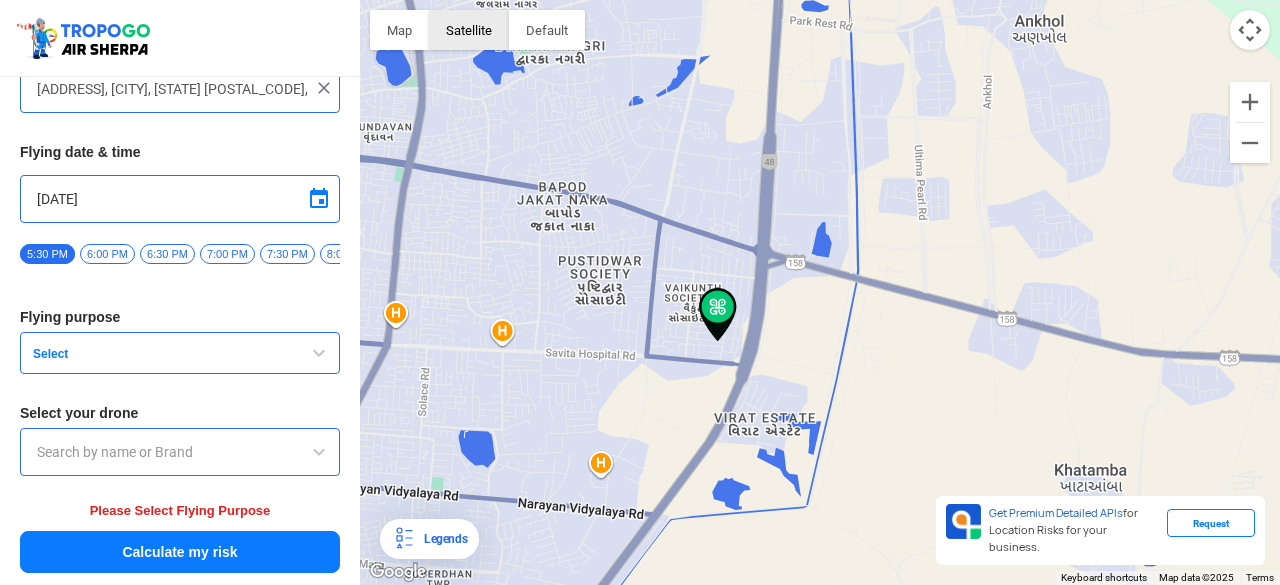 click on "Satellite" at bounding box center (469, 30) 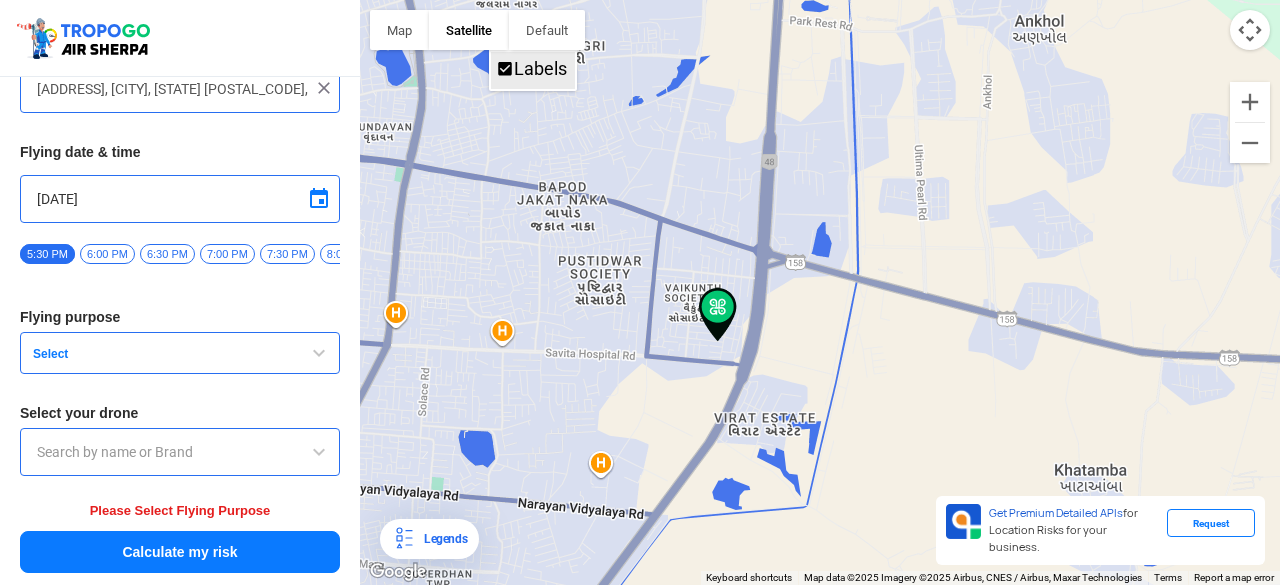 click on "Labels" 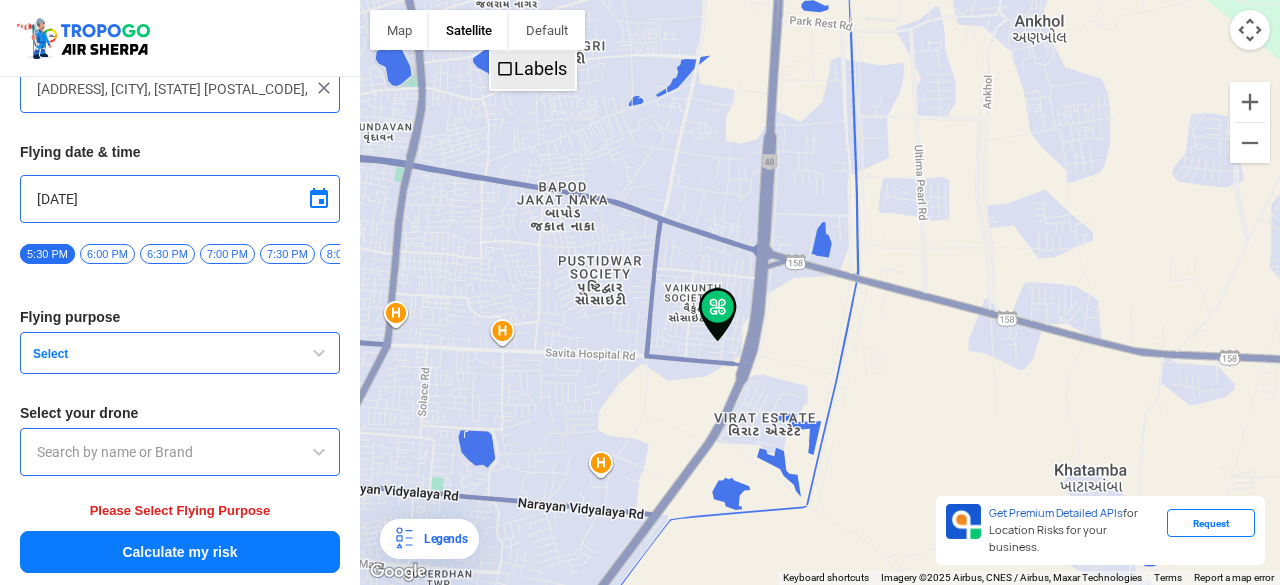 click on "Labels" 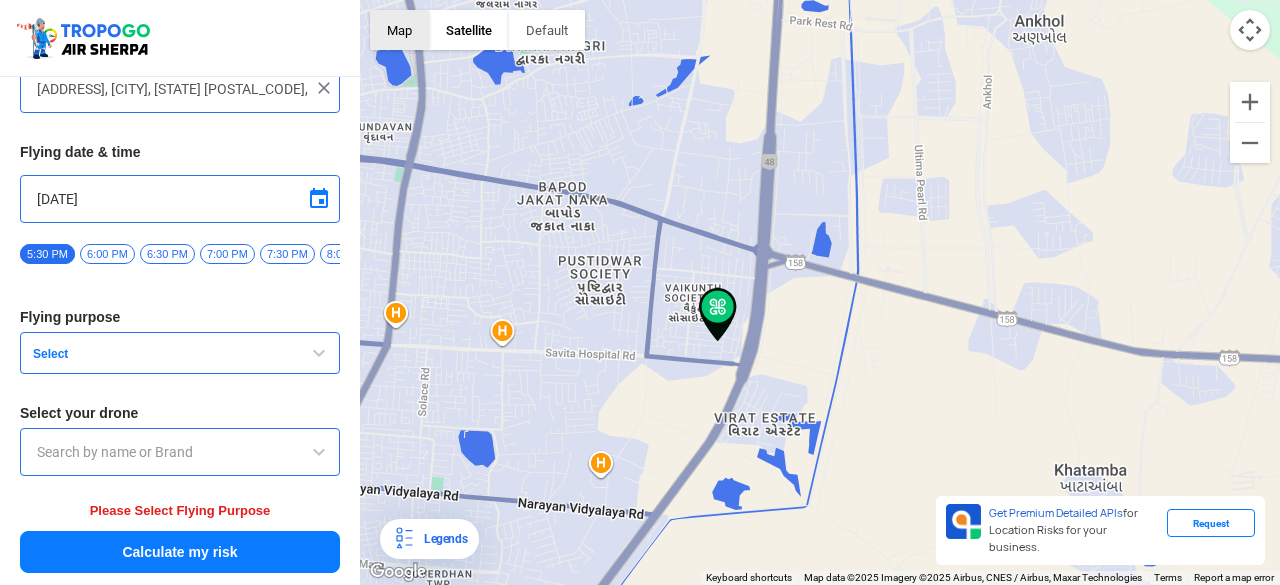 click on "Map" at bounding box center (399, 30) 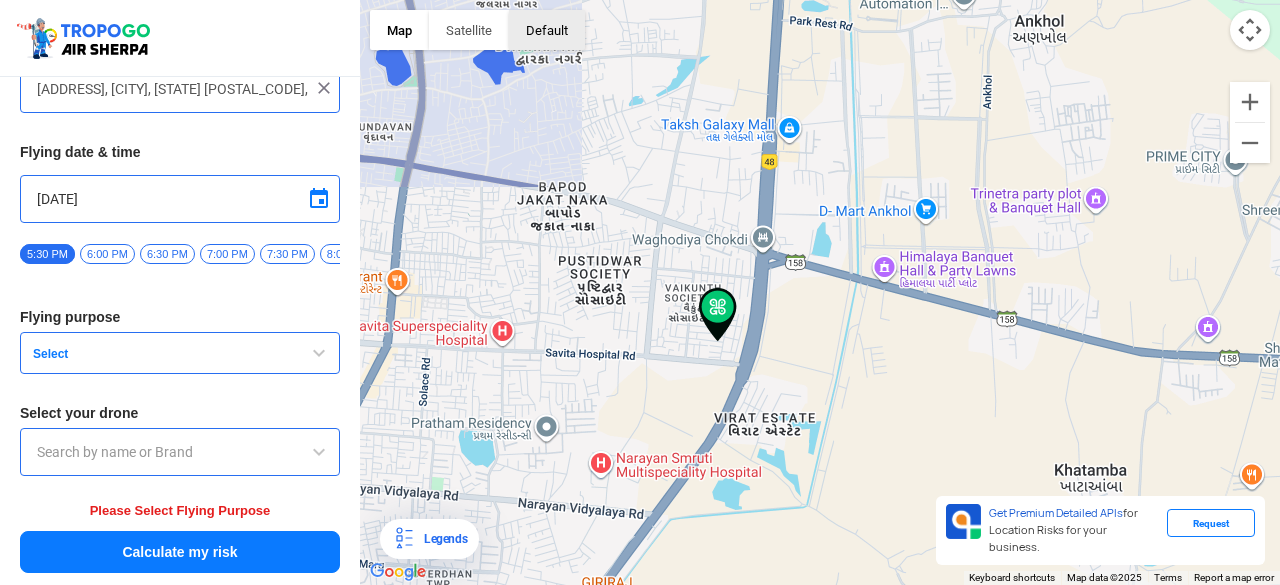 click 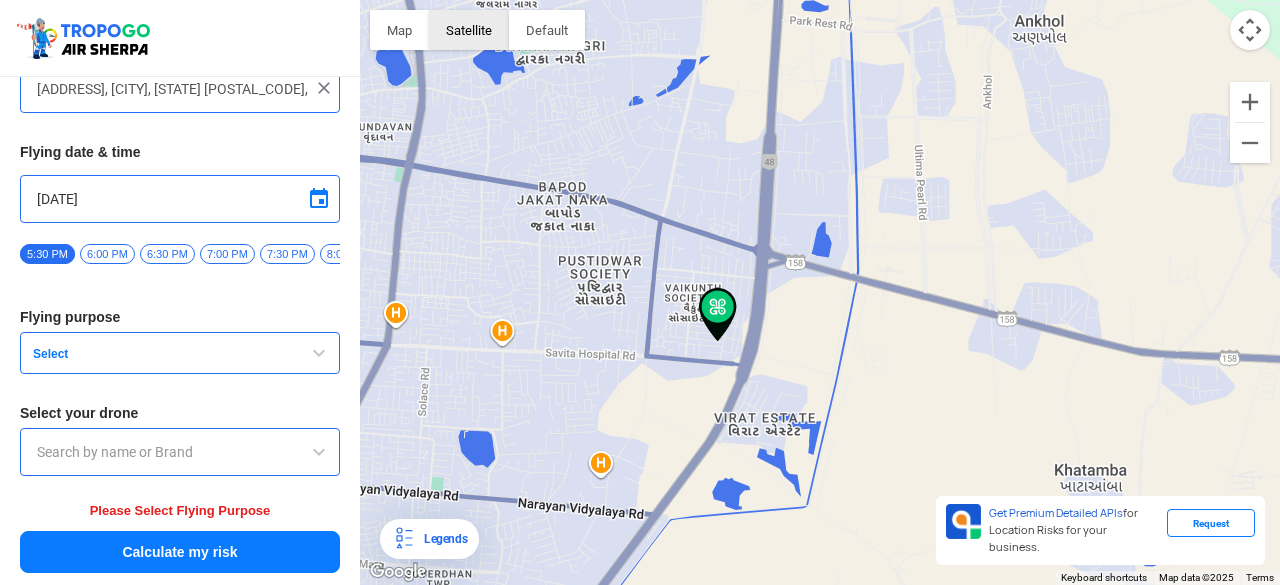 click on "Satellite" at bounding box center (469, 30) 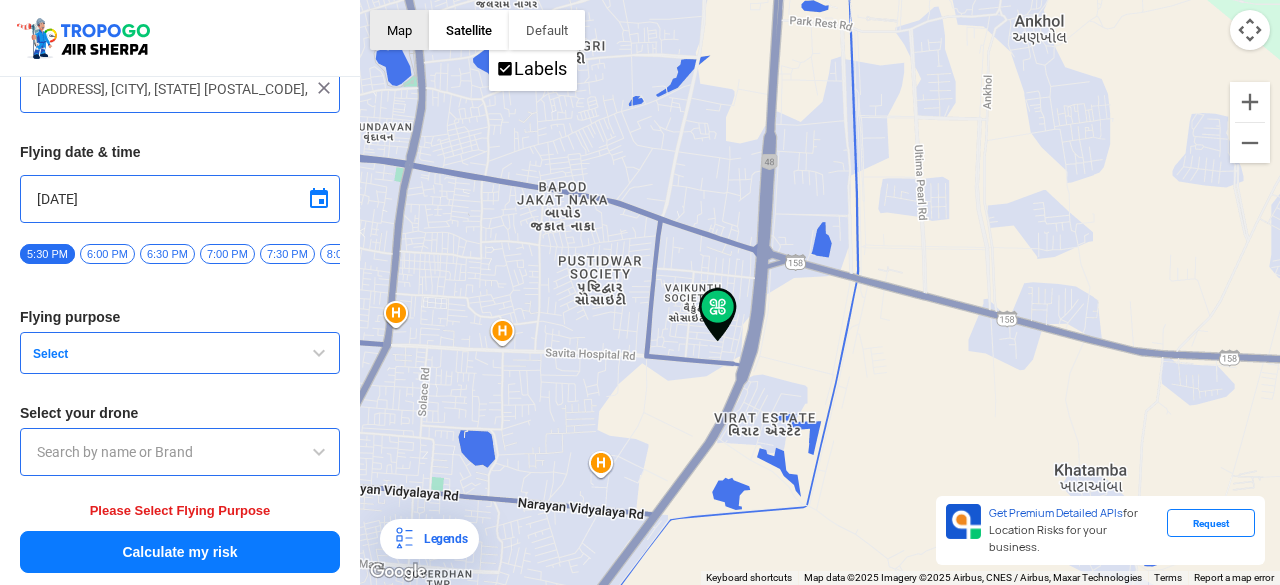 click on "Map" at bounding box center [399, 30] 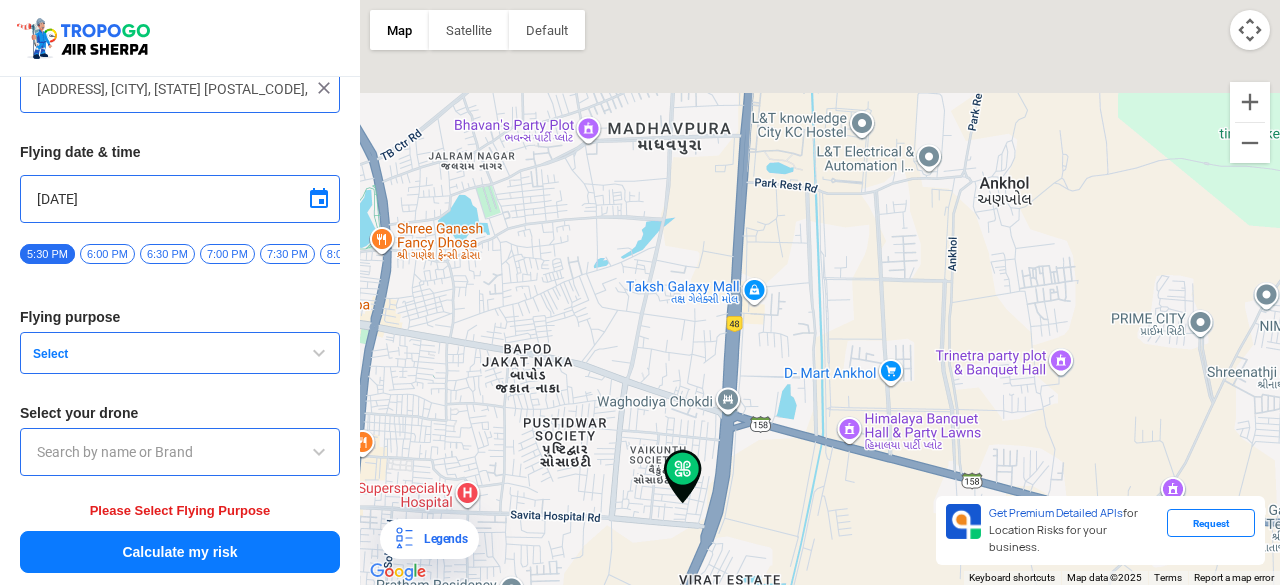 drag, startPoint x: 788, startPoint y: 201, endPoint x: 742, endPoint y: 400, distance: 204.2474 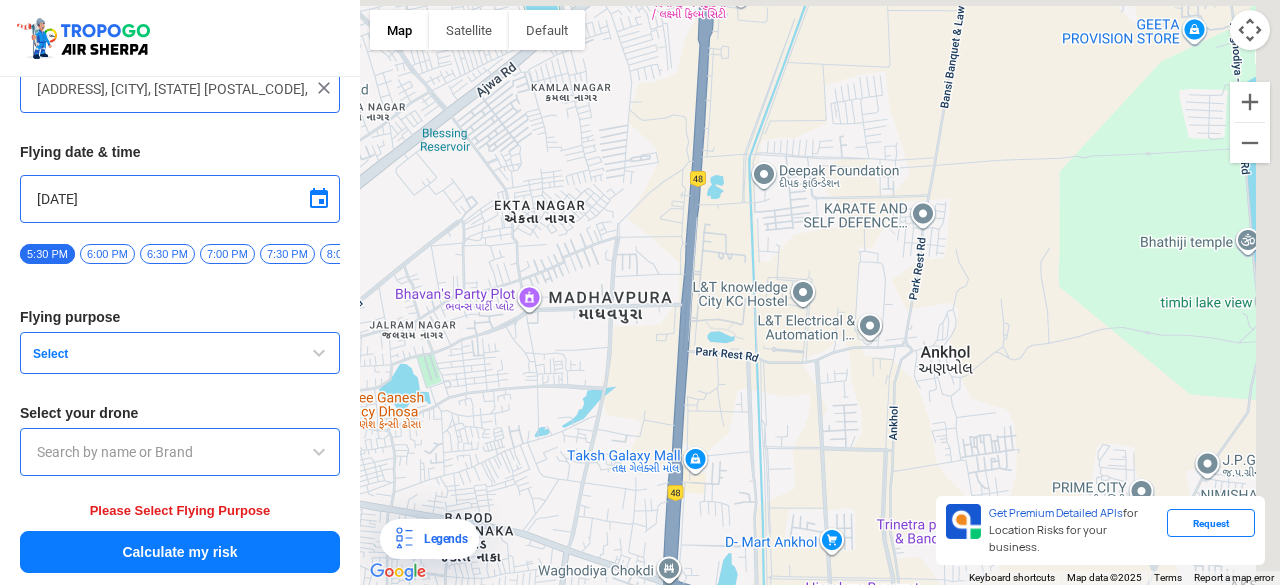 drag, startPoint x: 772, startPoint y: 366, endPoint x: 716, endPoint y: 507, distance: 151.71355 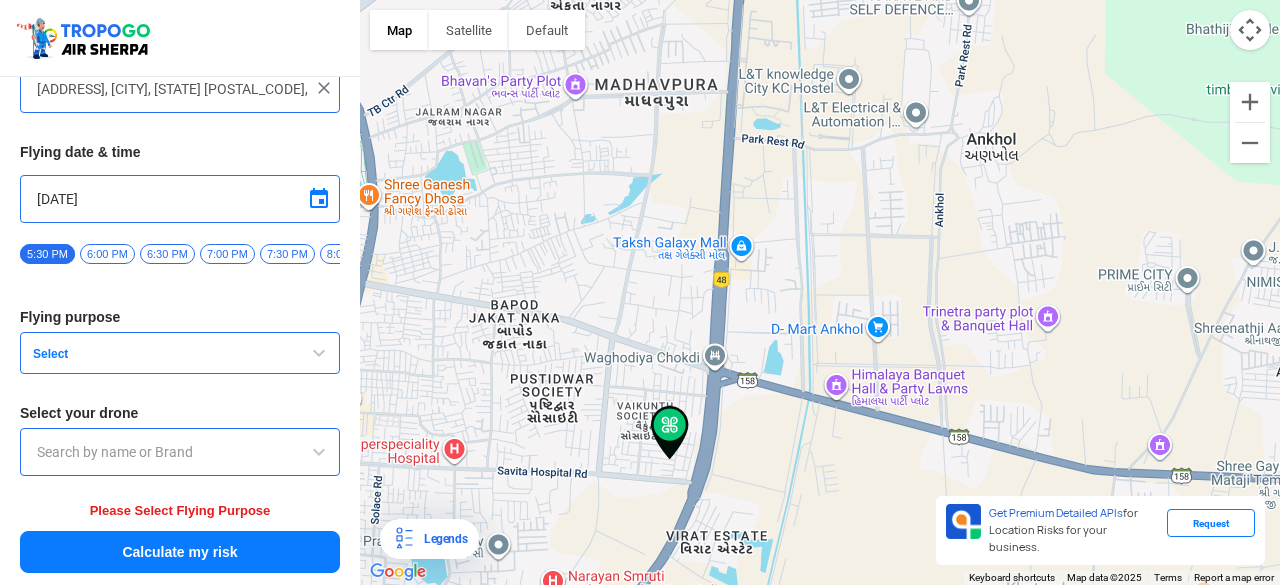 drag, startPoint x: 807, startPoint y: 345, endPoint x: 852, endPoint y: 134, distance: 215.74522 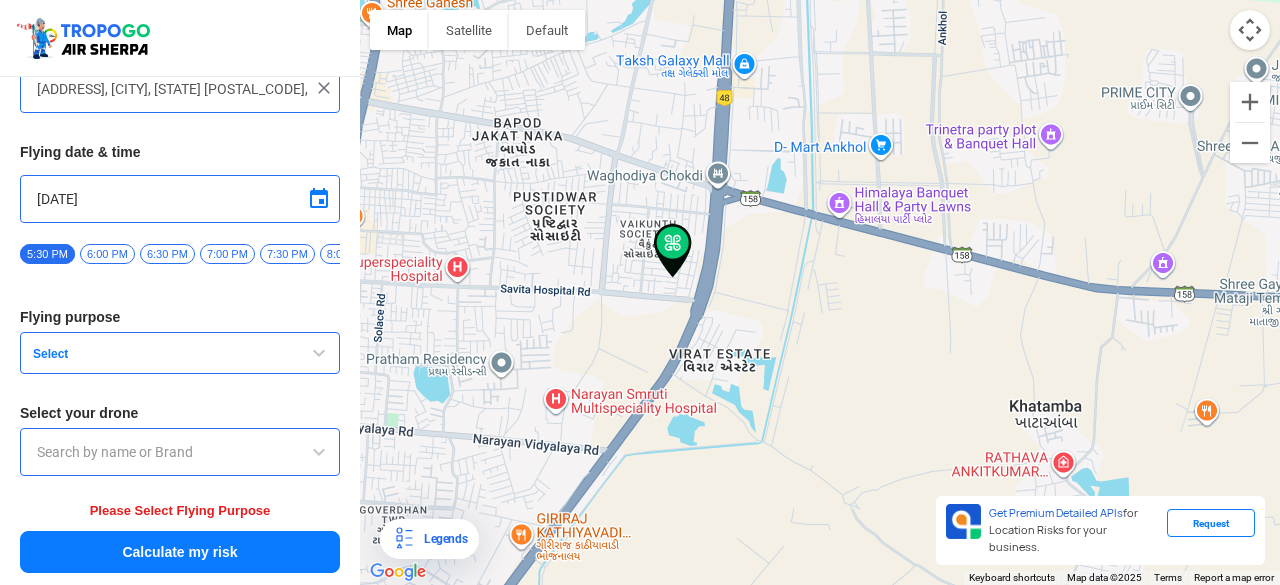 drag, startPoint x: 848, startPoint y: 272, endPoint x: 851, endPoint y: 95, distance: 177.02542 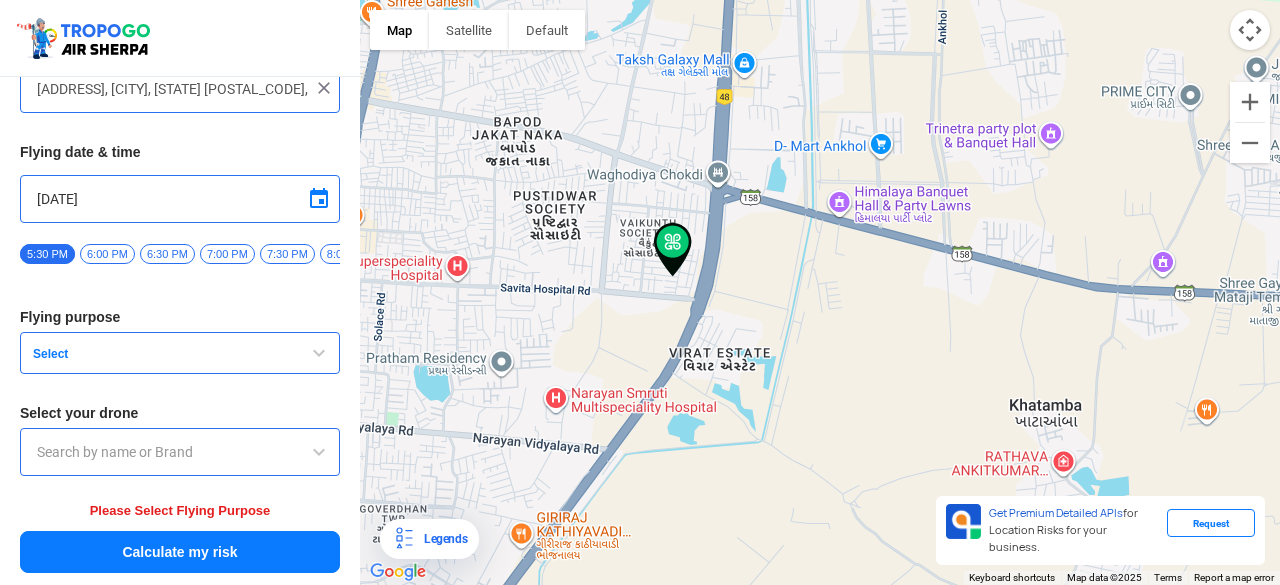 click on "To navigate, press the arrow keys." 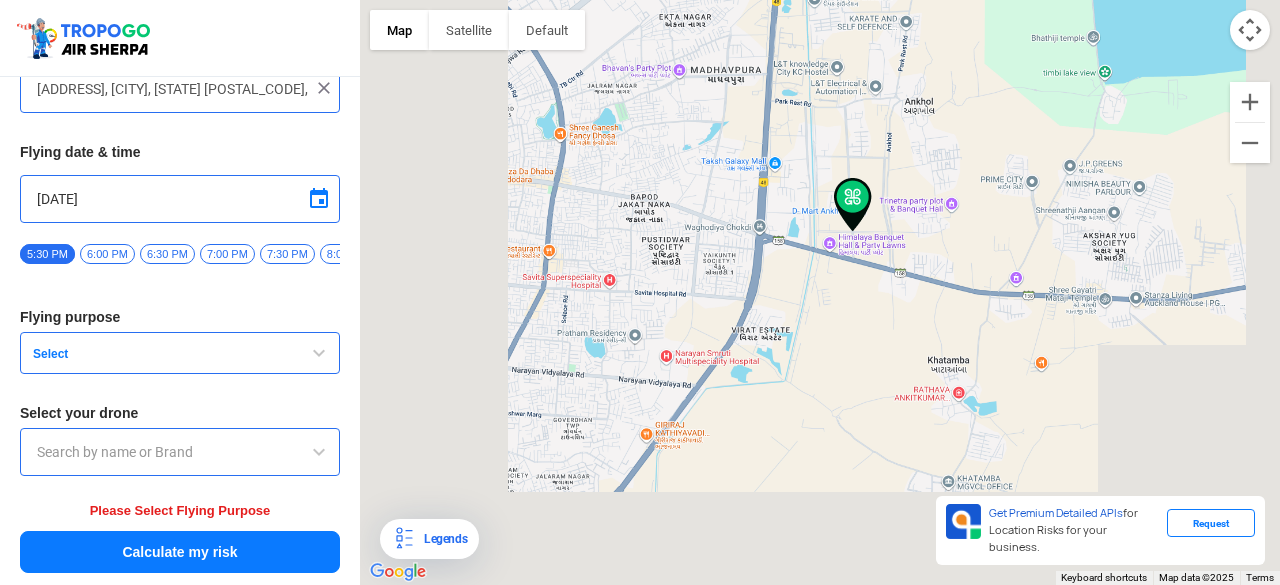 type on "[STREET], [STATE] [POSTAL_CODE], India" 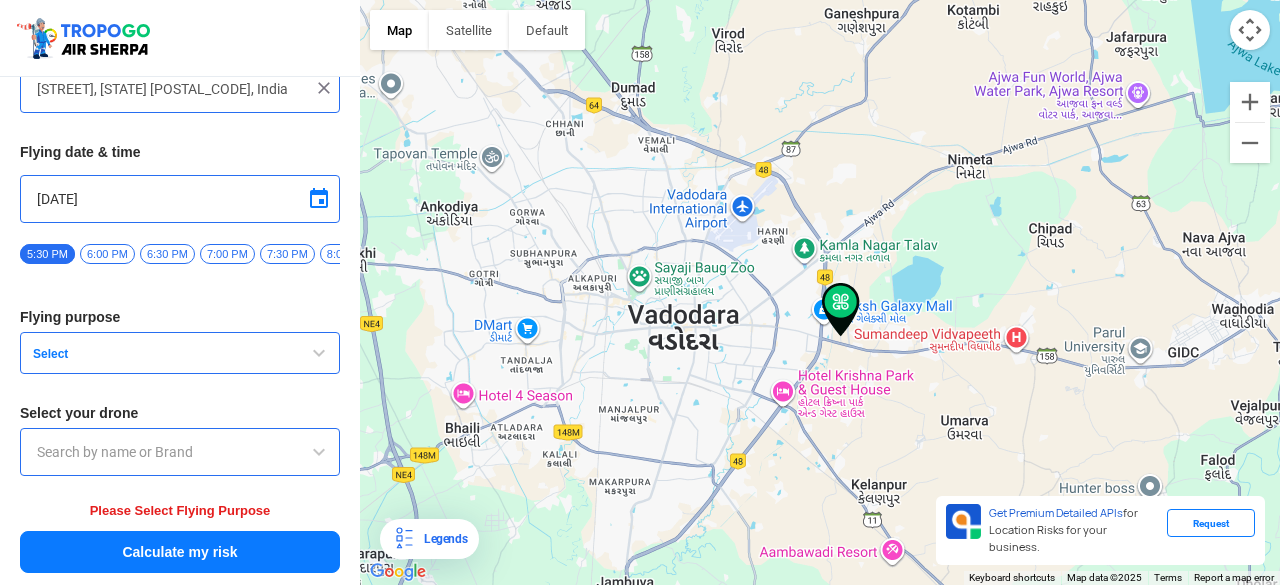 drag, startPoint x: 830, startPoint y: 278, endPoint x: 880, endPoint y: 317, distance: 63.411354 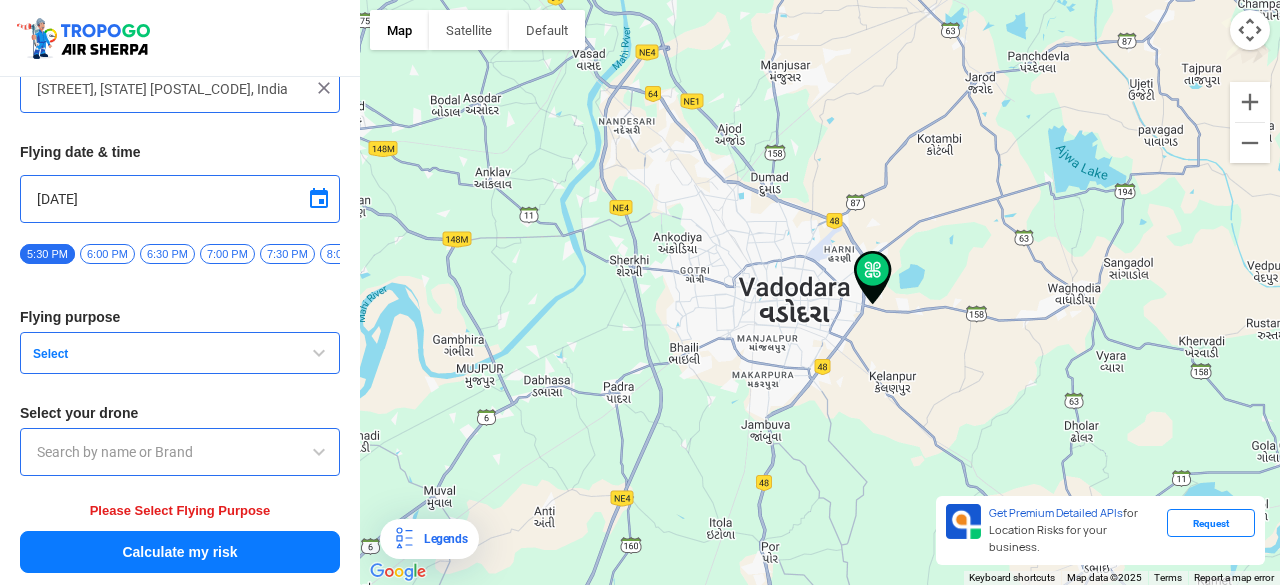 drag, startPoint x: 875, startPoint y: 231, endPoint x: 904, endPoint y: 261, distance: 41.725292 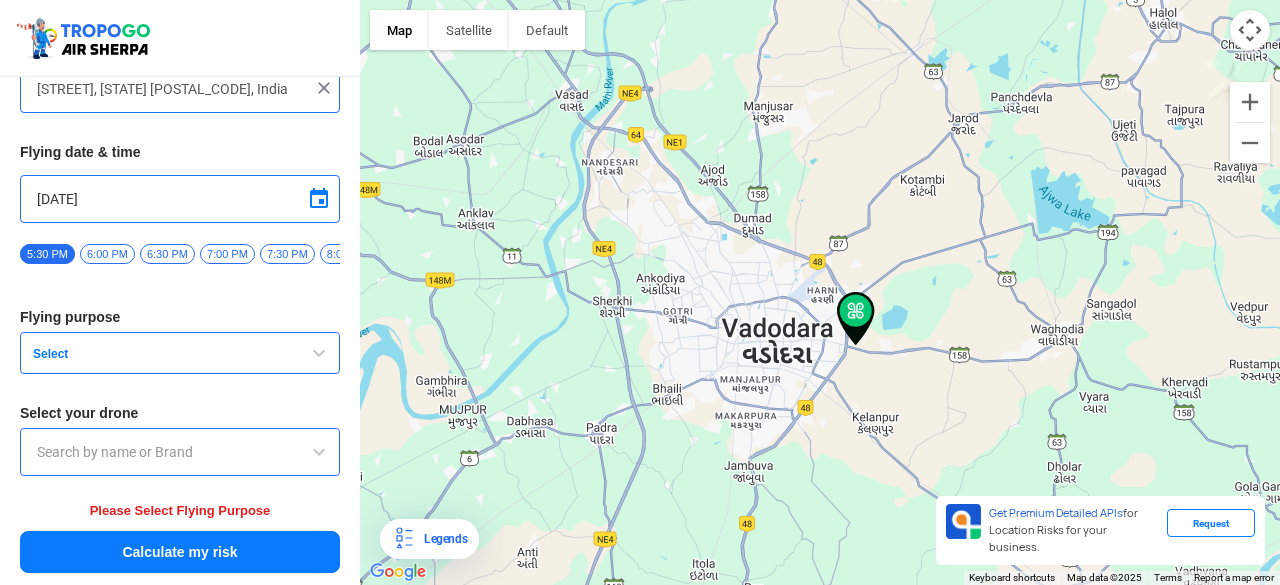 drag, startPoint x: 904, startPoint y: 261, endPoint x: 845, endPoint y: 344, distance: 101.8332 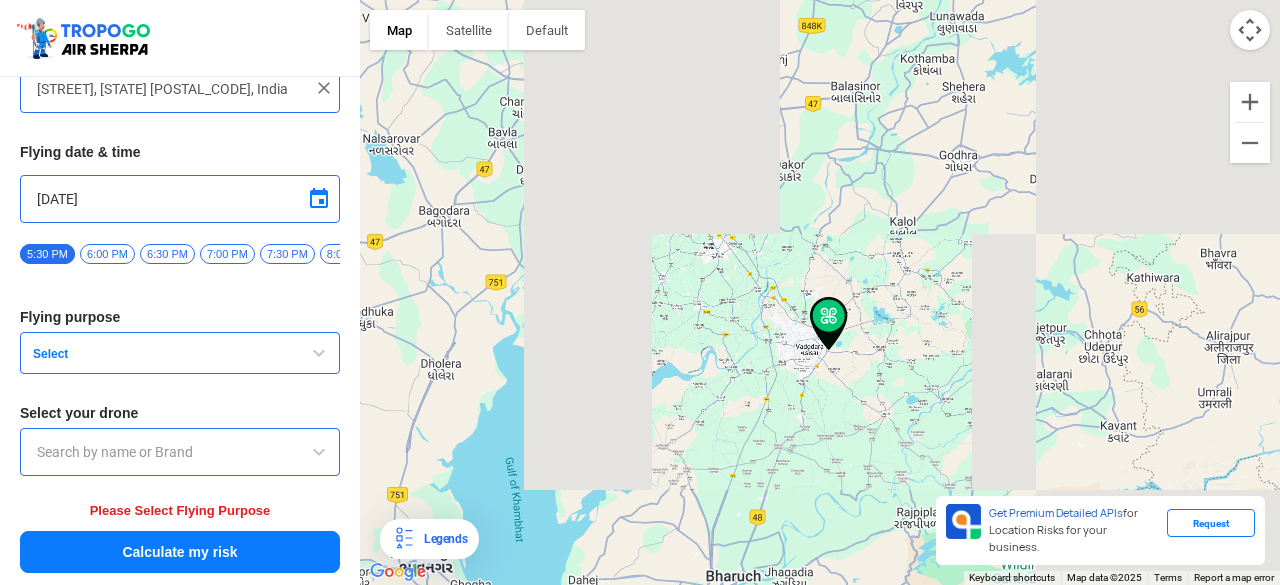 drag, startPoint x: 845, startPoint y: 344, endPoint x: 844, endPoint y: 317, distance: 27.018513 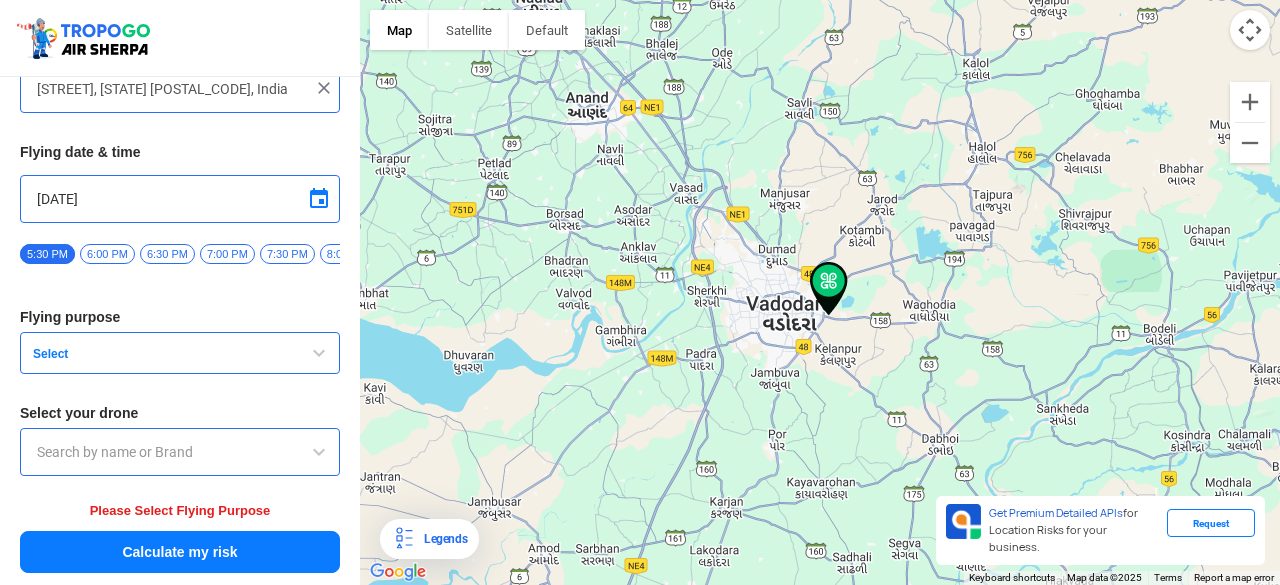 drag, startPoint x: 820, startPoint y: 321, endPoint x: 812, endPoint y: 263, distance: 58.549126 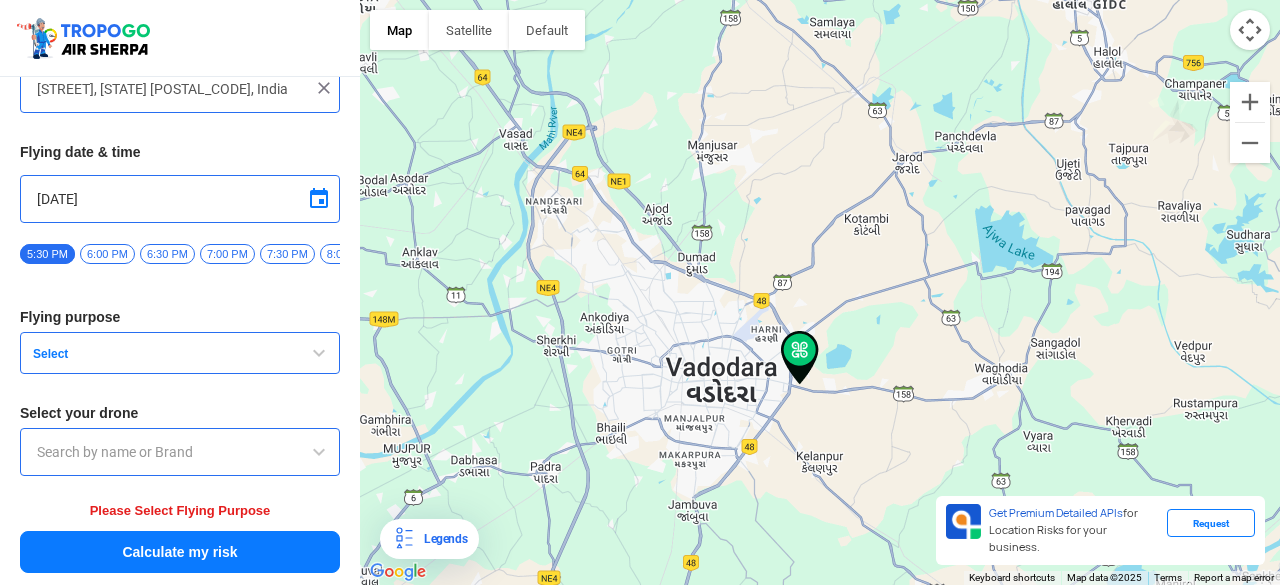drag, startPoint x: 818, startPoint y: 279, endPoint x: 764, endPoint y: 378, distance: 112.76968 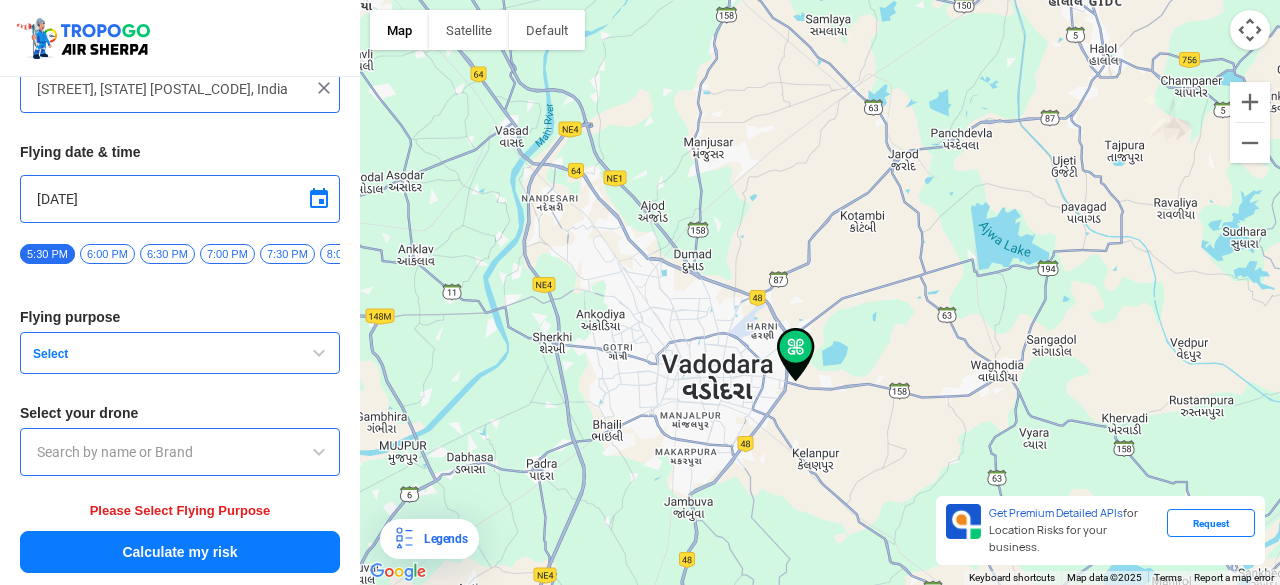 drag, startPoint x: 700, startPoint y: 425, endPoint x: 725, endPoint y: 373, distance: 57.697487 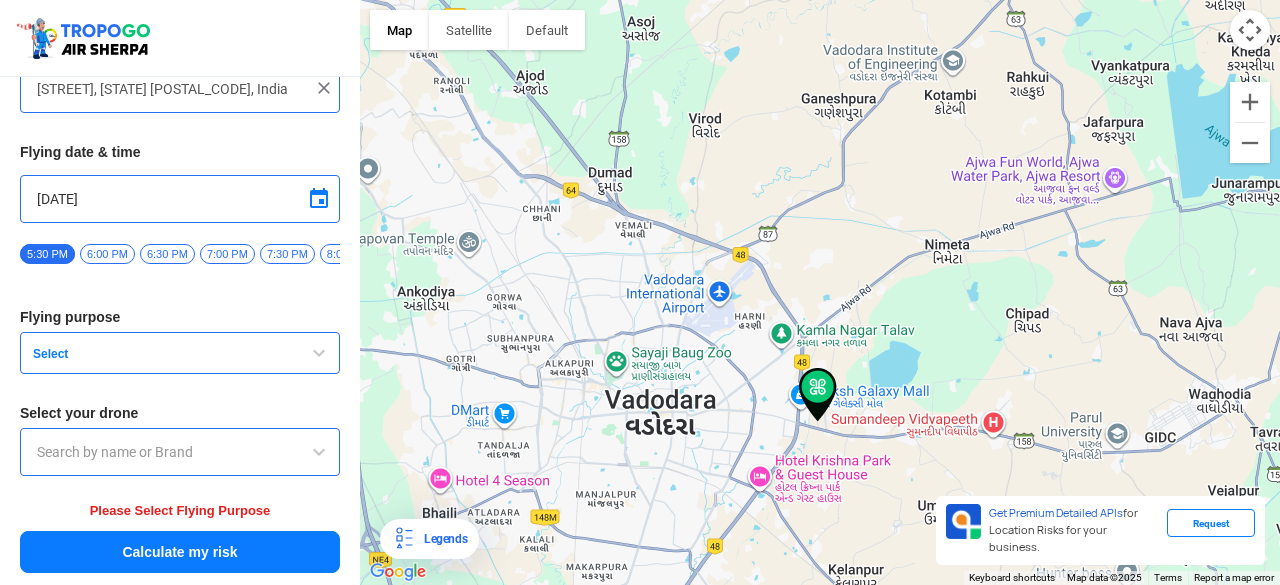 drag, startPoint x: 789, startPoint y: 312, endPoint x: 818, endPoint y: 253, distance: 65.74192 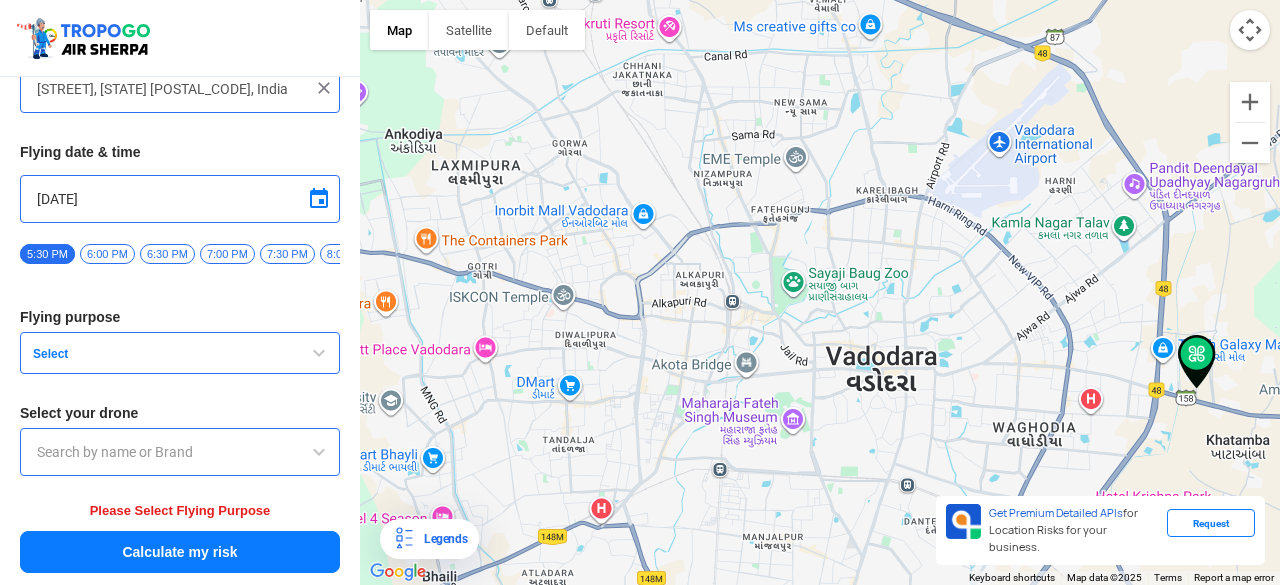 drag, startPoint x: 727, startPoint y: 344, endPoint x: 979, endPoint y: 324, distance: 252.7924 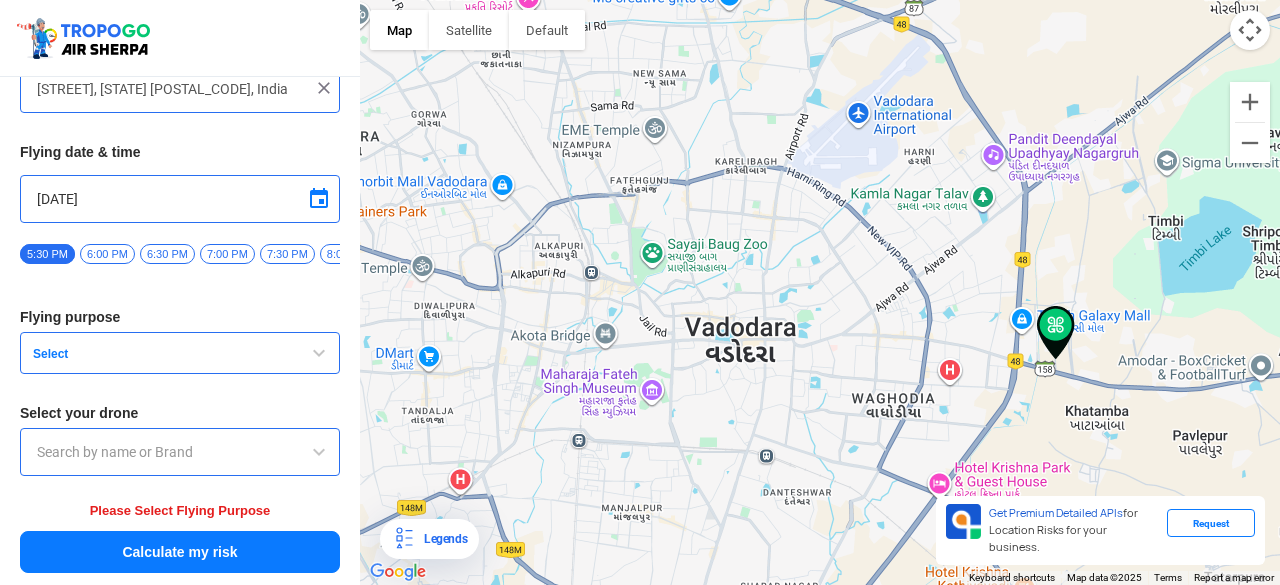 drag, startPoint x: 979, startPoint y: 324, endPoint x: 776, endPoint y: 272, distance: 209.55429 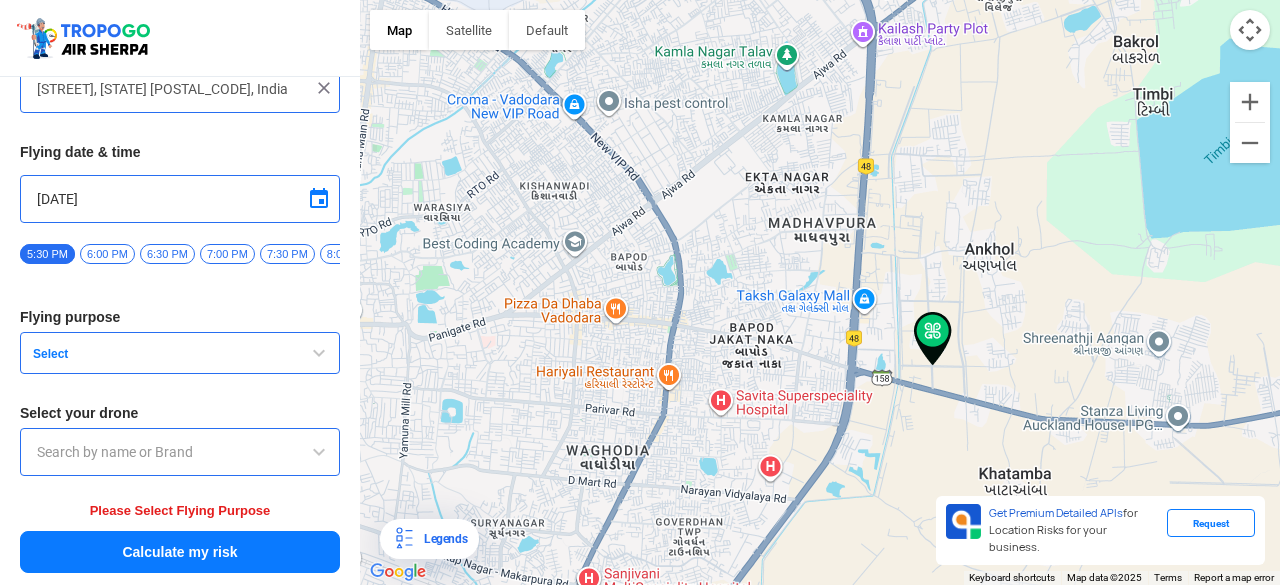 drag, startPoint x: 935, startPoint y: 327, endPoint x: 870, endPoint y: 401, distance: 98.49365 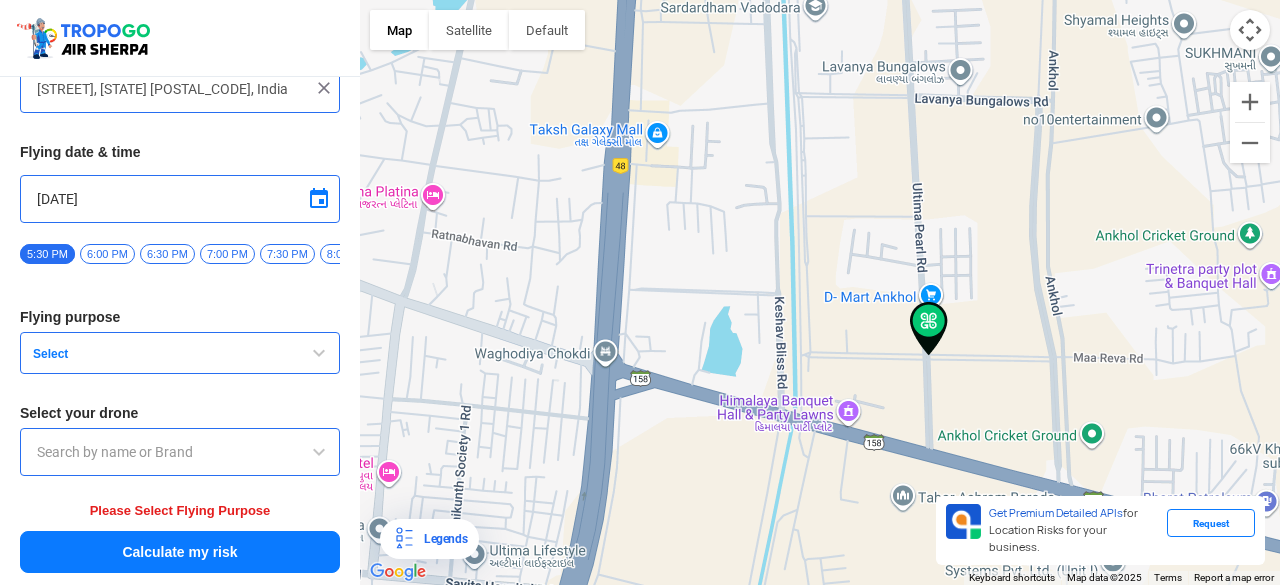 drag, startPoint x: 937, startPoint y: 373, endPoint x: 947, endPoint y: 388, distance: 18.027756 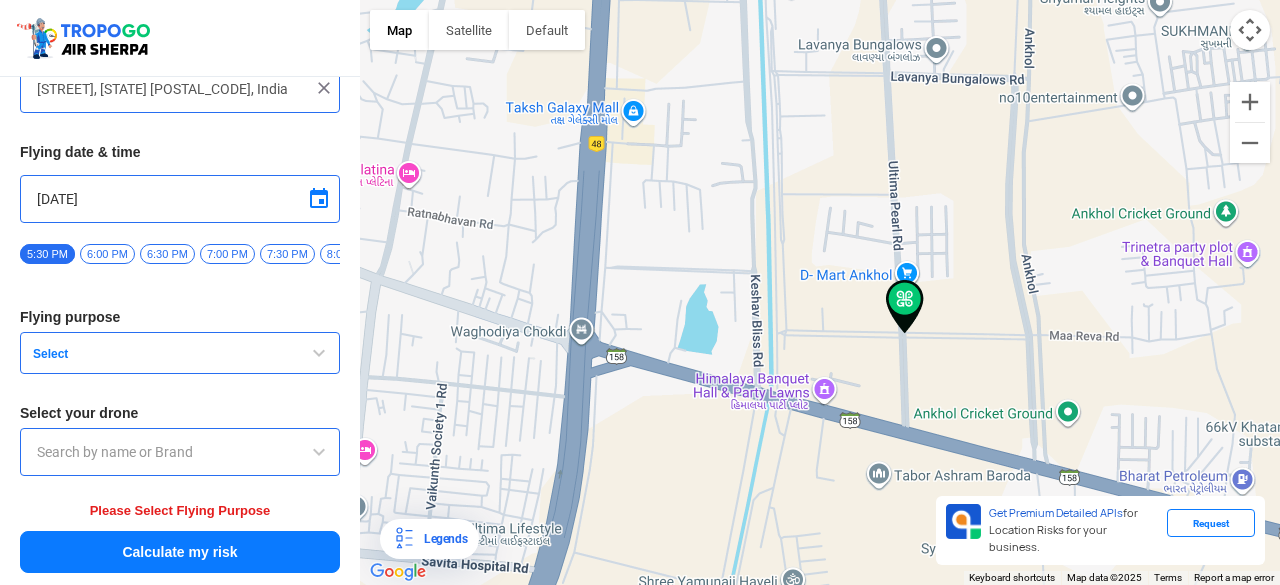 drag, startPoint x: 947, startPoint y: 388, endPoint x: 897, endPoint y: 345, distance: 65.946945 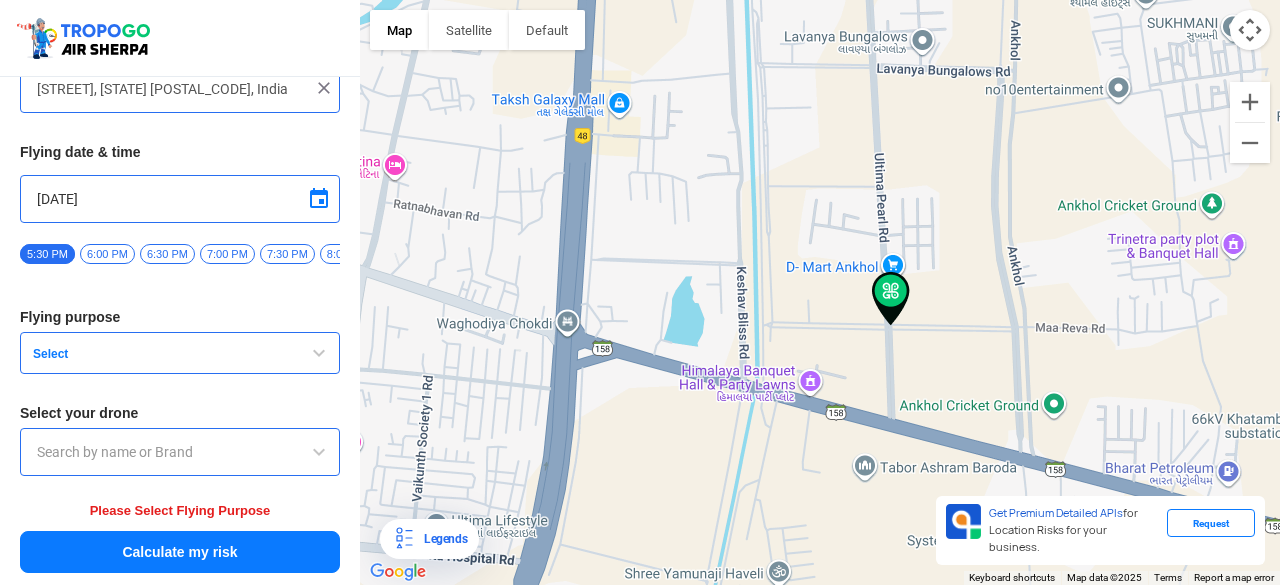 scroll, scrollTop: 0, scrollLeft: 0, axis: both 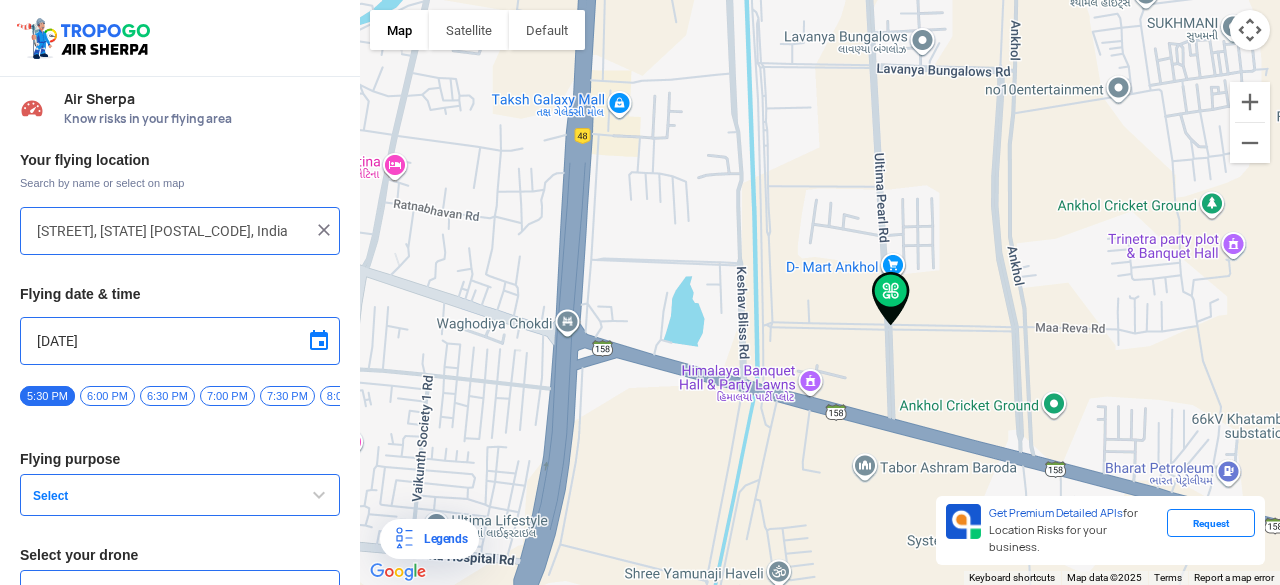 click at bounding box center [324, 230] 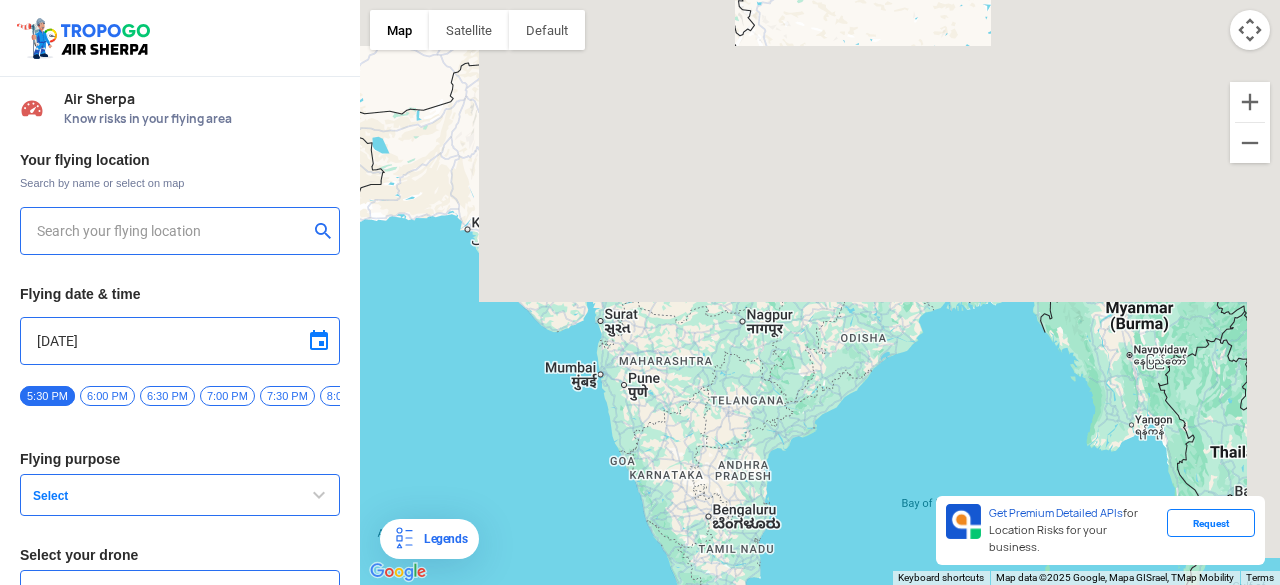 click at bounding box center (172, 231) 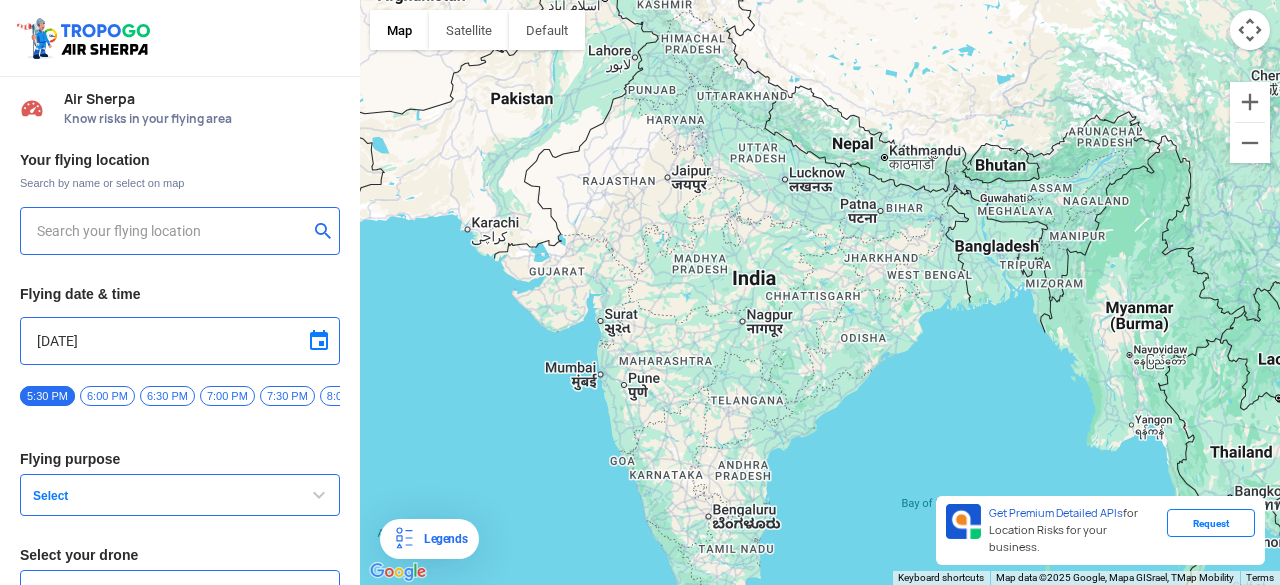 click at bounding box center [172, 231] 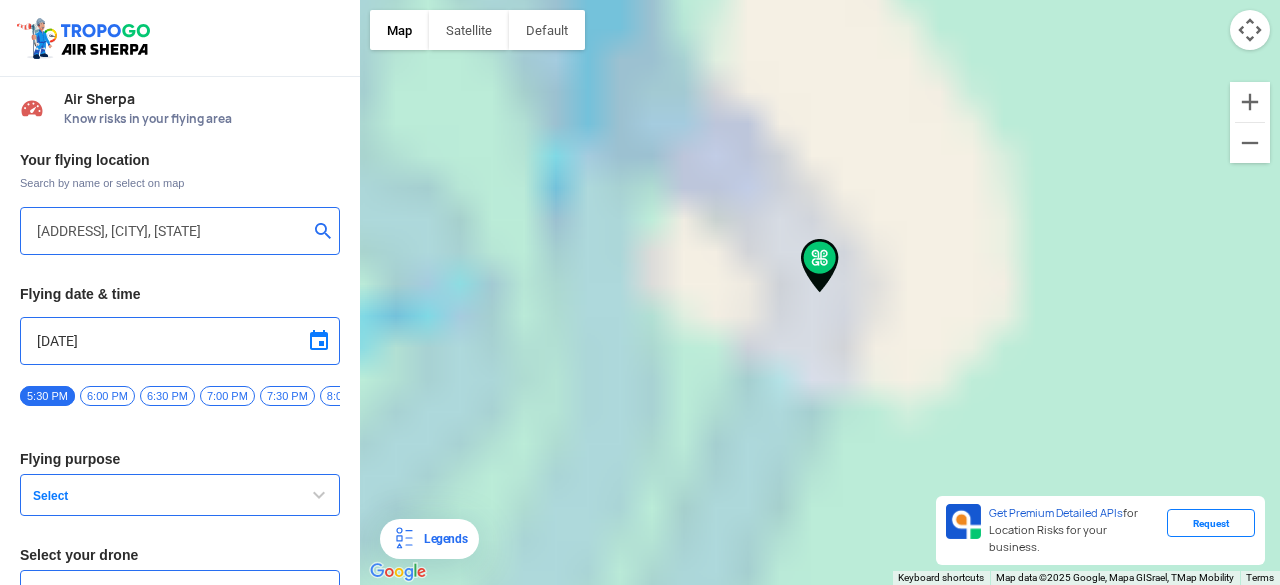 type on "[ADDRESS] Near Ultima Life Style B/H-Vaikunth Society-1 Savita Hospital Road, Parivaar, Cross Road, Waghodia Rd, Vaikunth Society 1, Kendranagar, Vadodara, [STATE] [POSTAL_CODE], India" 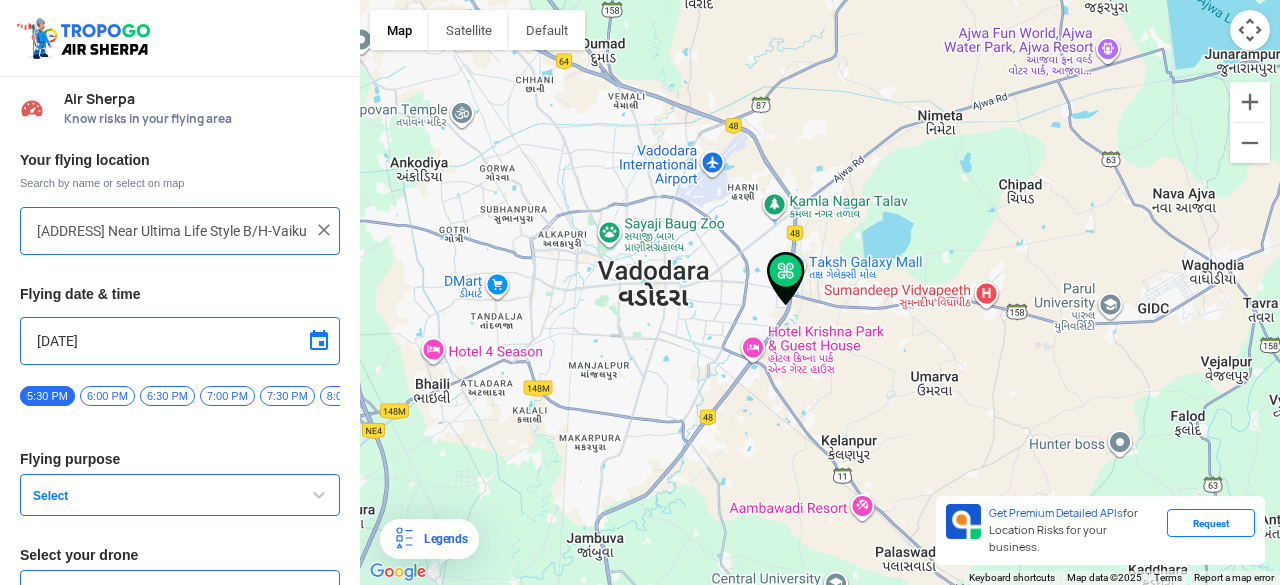 drag, startPoint x: 892, startPoint y: 292, endPoint x: 942, endPoint y: 307, distance: 52.201534 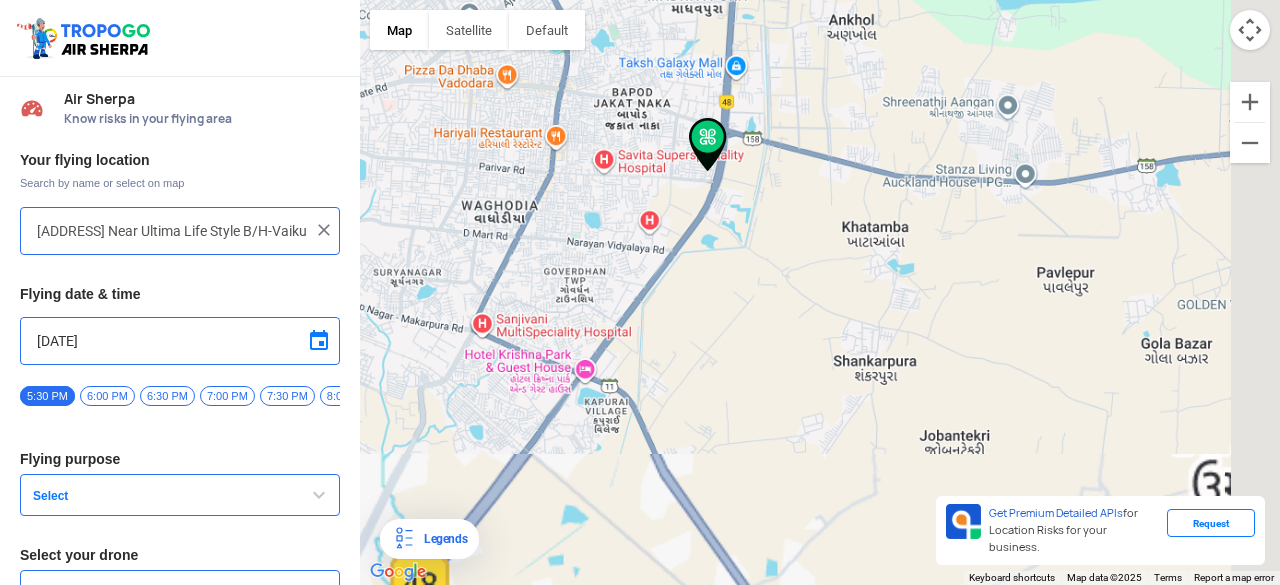 drag, startPoint x: 762, startPoint y: 357, endPoint x: 564, endPoint y: 341, distance: 198.64542 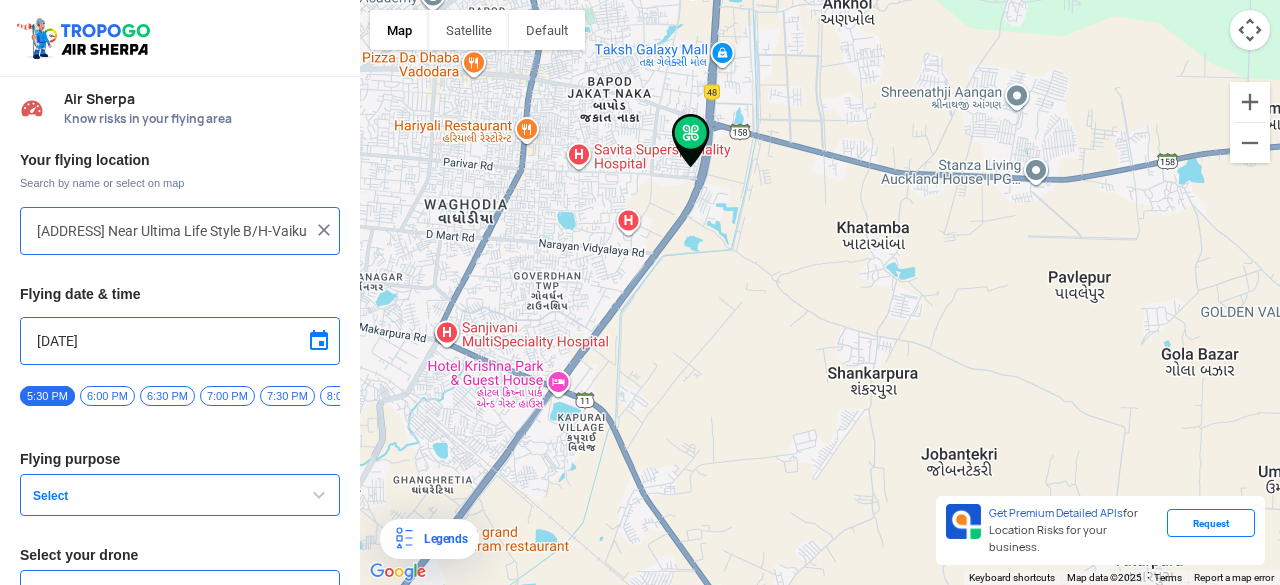 drag, startPoint x: 968, startPoint y: 254, endPoint x: 775, endPoint y: 291, distance: 196.51463 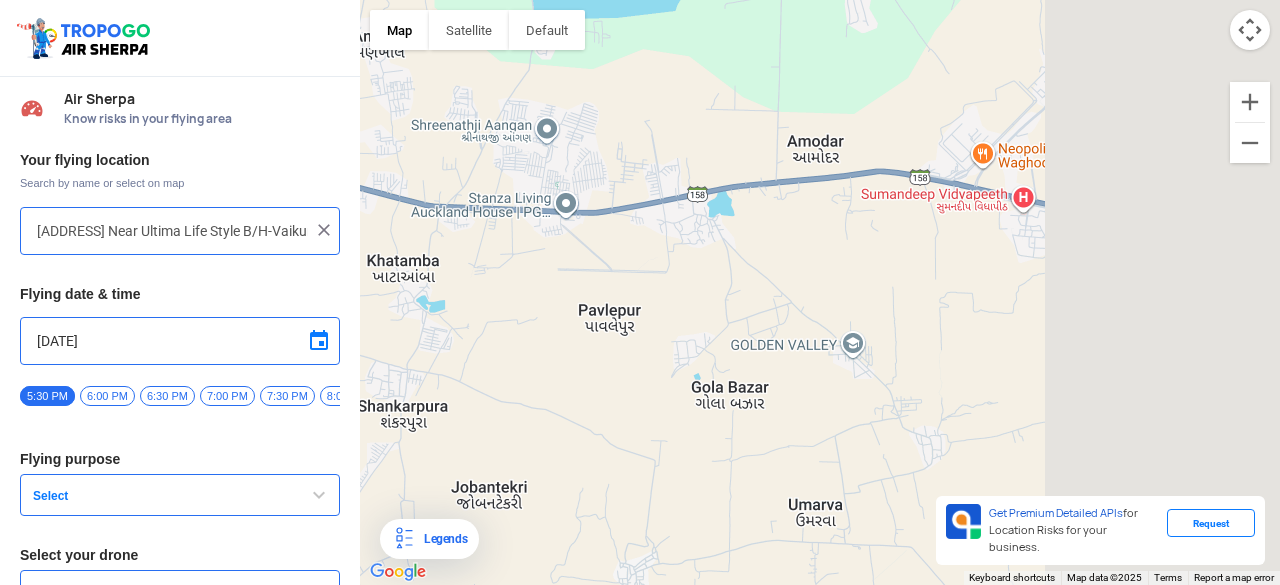 drag, startPoint x: 830, startPoint y: 233, endPoint x: 329, endPoint y: 274, distance: 502.67484 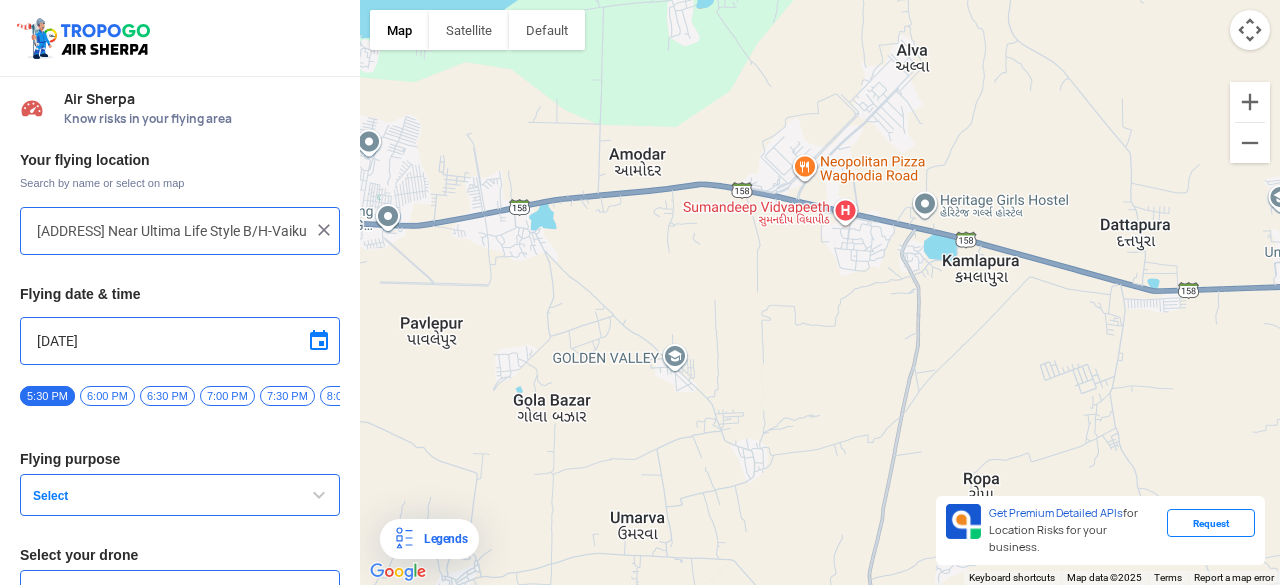 drag, startPoint x: 736, startPoint y: 169, endPoint x: 324, endPoint y: 151, distance: 412.393 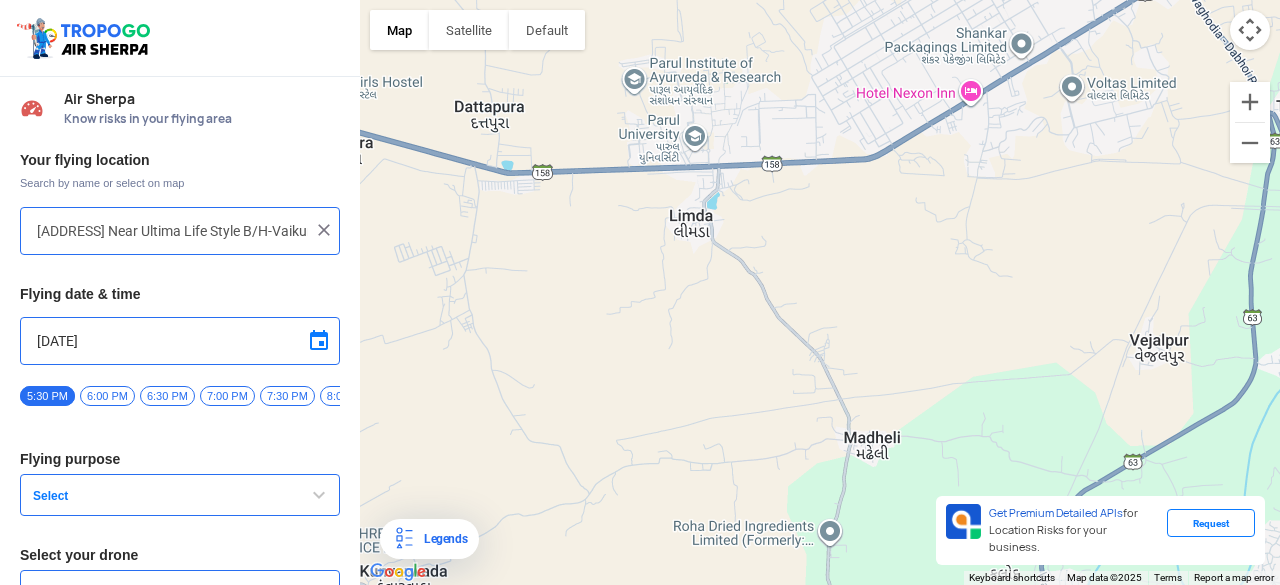 drag, startPoint x: 792, startPoint y: 165, endPoint x: 1047, endPoint y: 233, distance: 263.91098 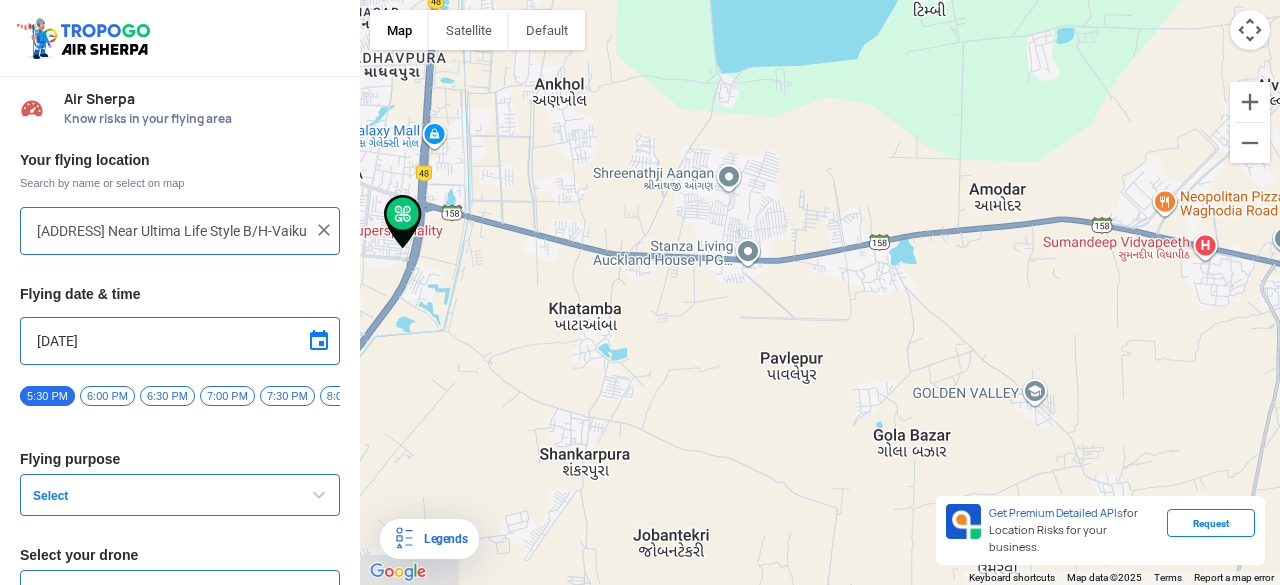 drag, startPoint x: 1060, startPoint y: 244, endPoint x: 554, endPoint y: 109, distance: 523.69934 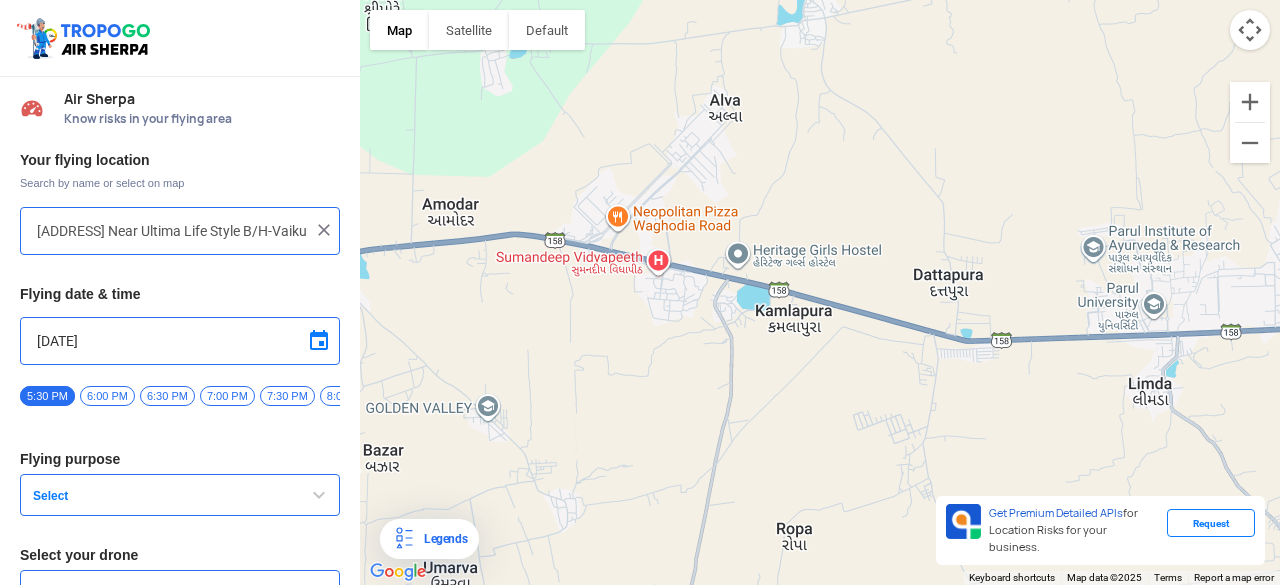 drag, startPoint x: 1017, startPoint y: 279, endPoint x: 470, endPoint y: 294, distance: 547.2056 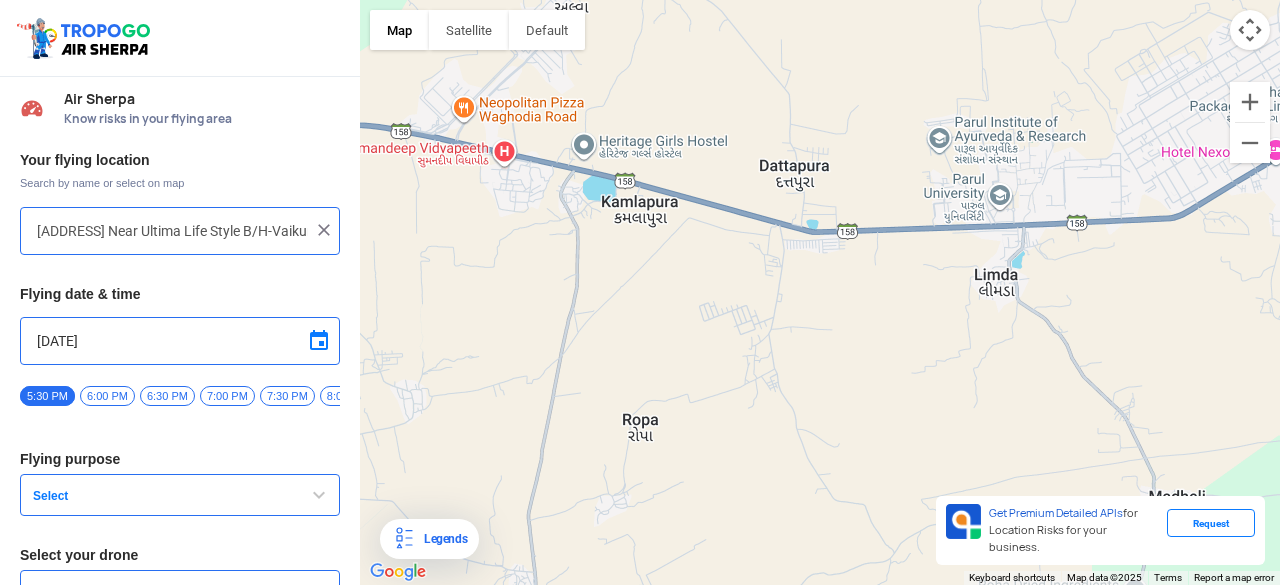 drag, startPoint x: 906, startPoint y: 385, endPoint x: 593, endPoint y: 155, distance: 388.41858 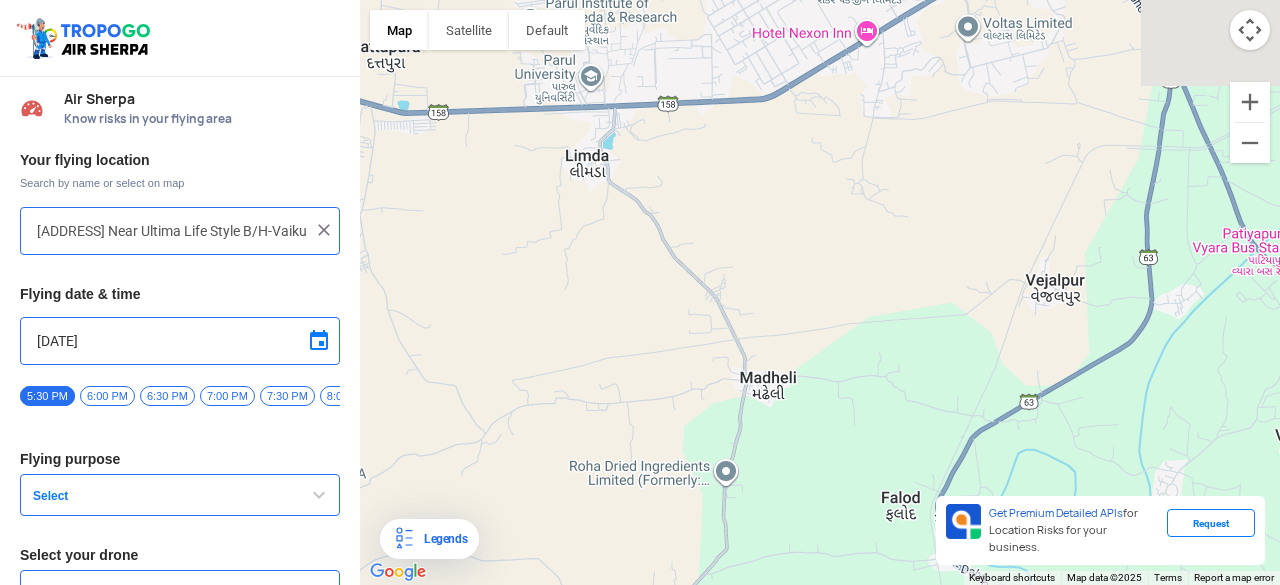 drag, startPoint x: 881, startPoint y: 255, endPoint x: 714, endPoint y: 391, distance: 215.37177 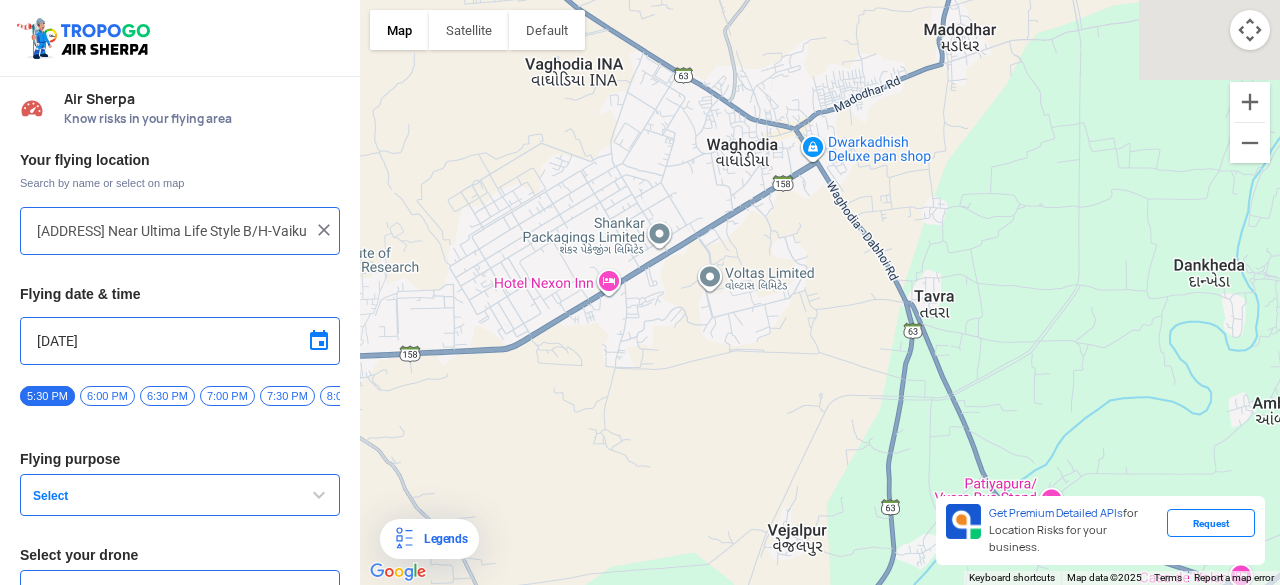 drag, startPoint x: 806, startPoint y: 299, endPoint x: 692, endPoint y: 458, distance: 195.64508 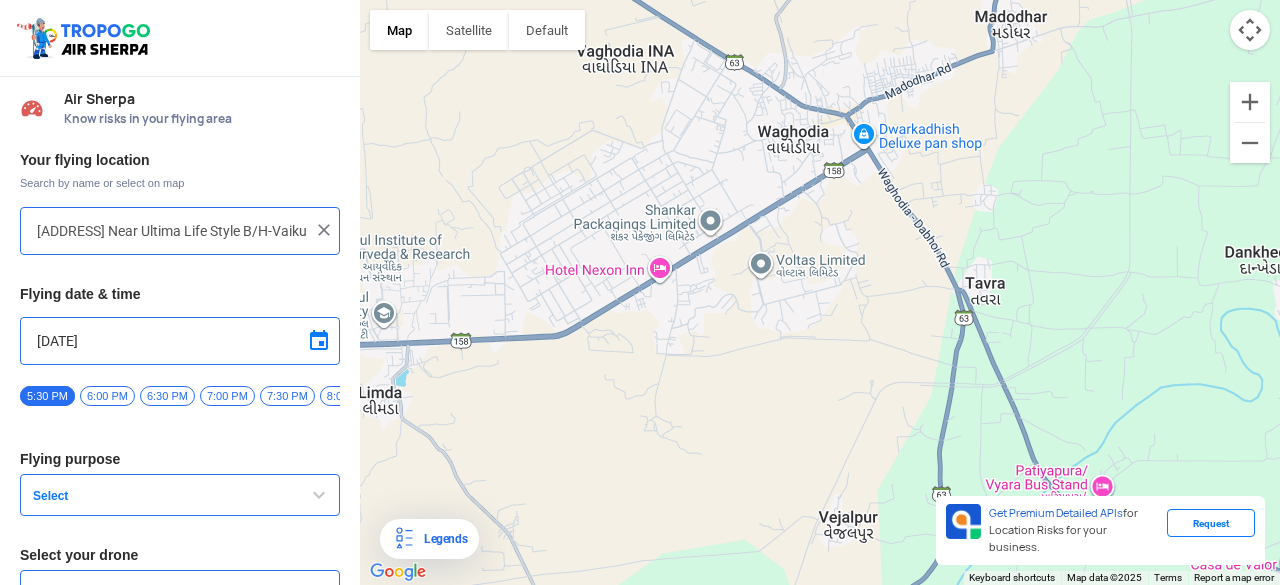drag, startPoint x: 692, startPoint y: 458, endPoint x: 900, endPoint y: 402, distance: 215.40659 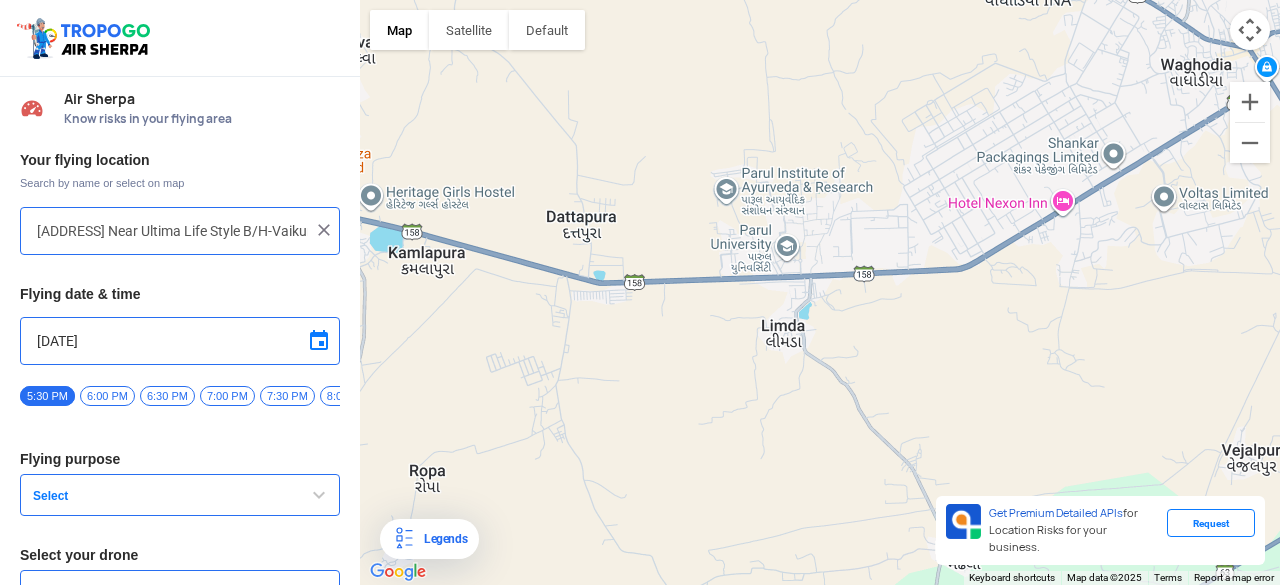 drag, startPoint x: 771, startPoint y: 387, endPoint x: 994, endPoint y: 383, distance: 223.03587 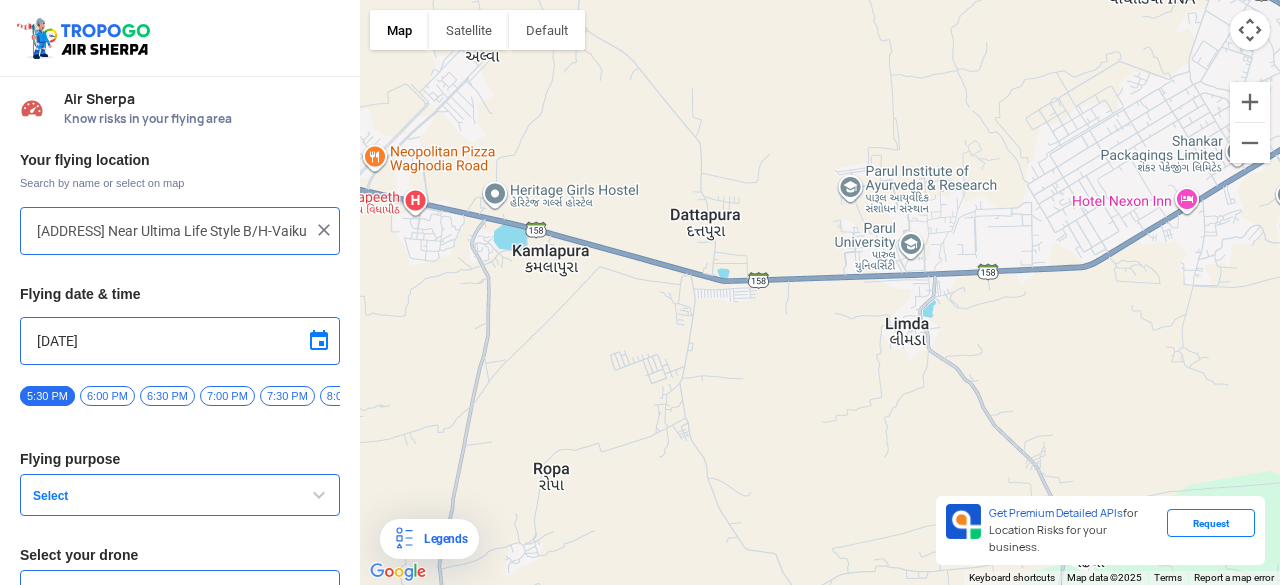 drag, startPoint x: 994, startPoint y: 383, endPoint x: 1086, endPoint y: 377, distance: 92.19544 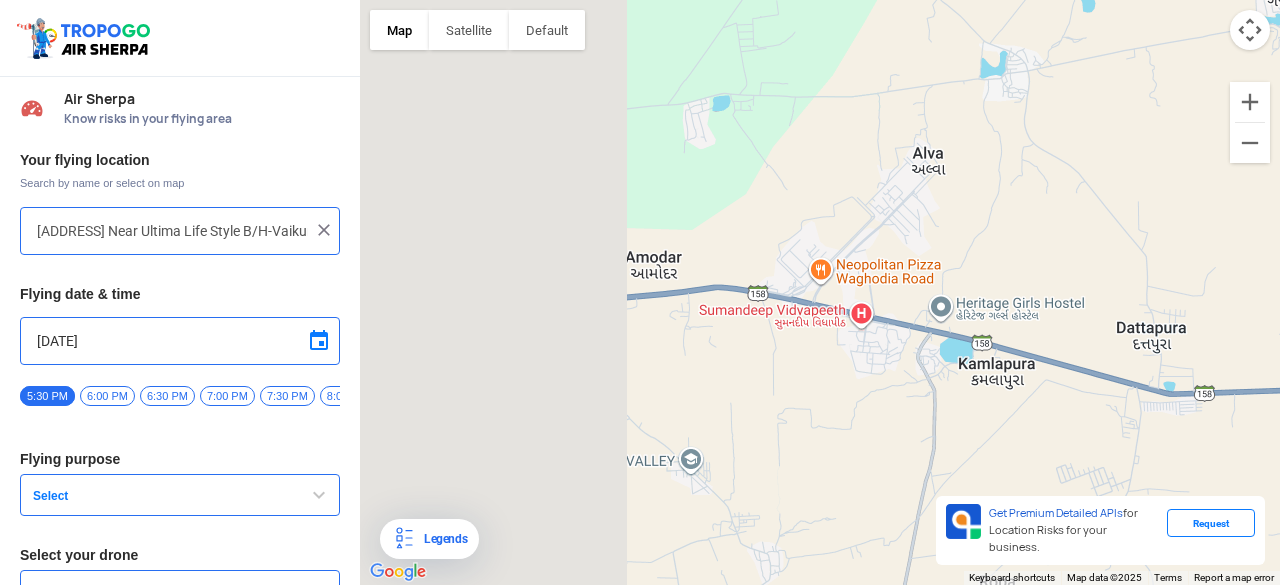 drag, startPoint x: 824, startPoint y: 315, endPoint x: 1279, endPoint y: 442, distance: 472.39178 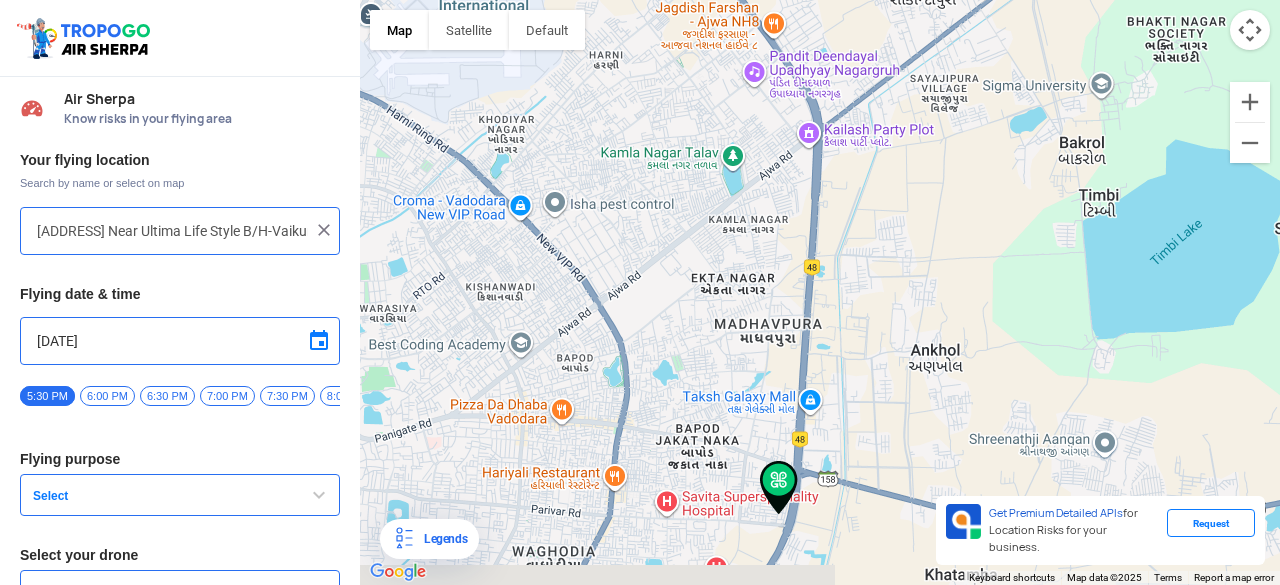 drag, startPoint x: 901, startPoint y: 311, endPoint x: 922, endPoint y: 195, distance: 117.88554 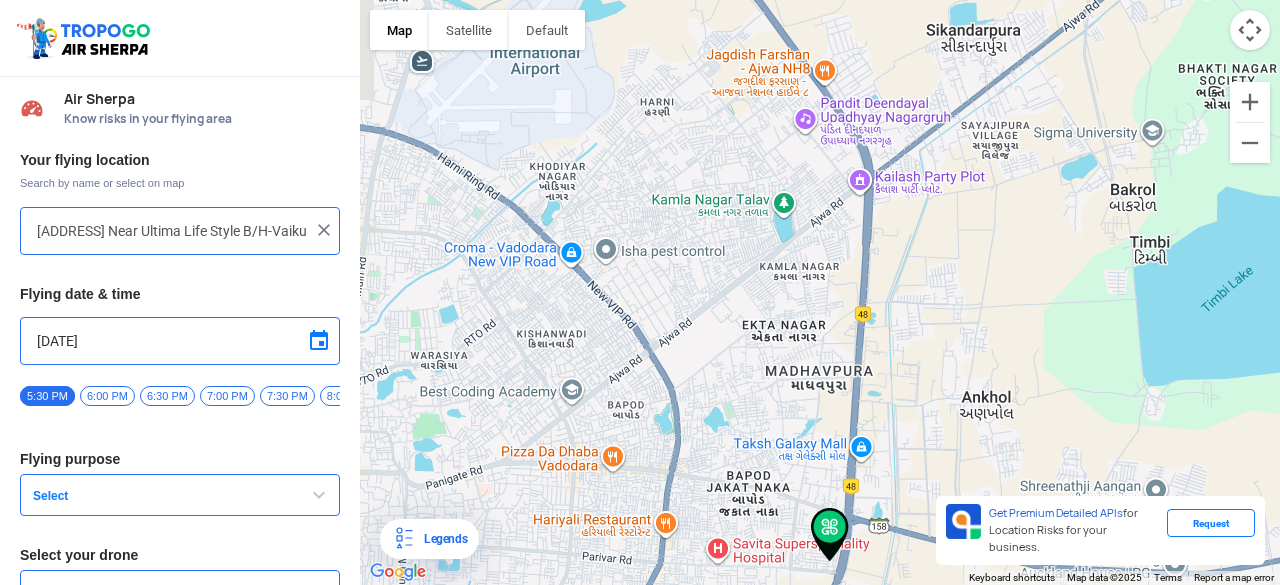 drag, startPoint x: 933, startPoint y: 212, endPoint x: 991, endPoint y: 160, distance: 77.89737 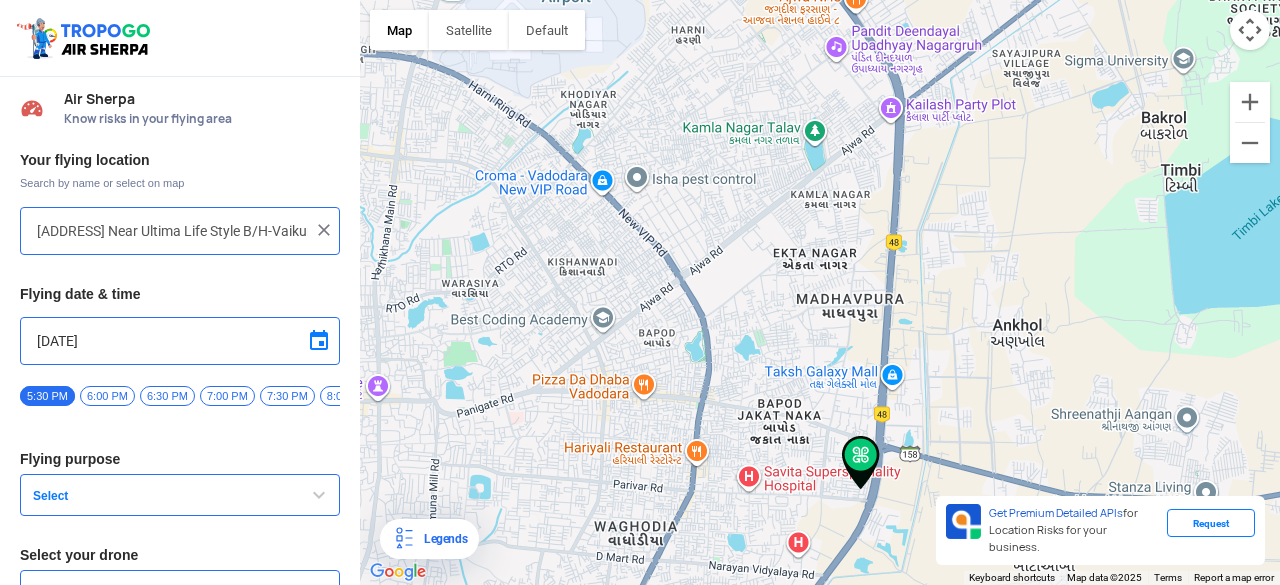 drag, startPoint x: 972, startPoint y: 288, endPoint x: 989, endPoint y: 403, distance: 116.24973 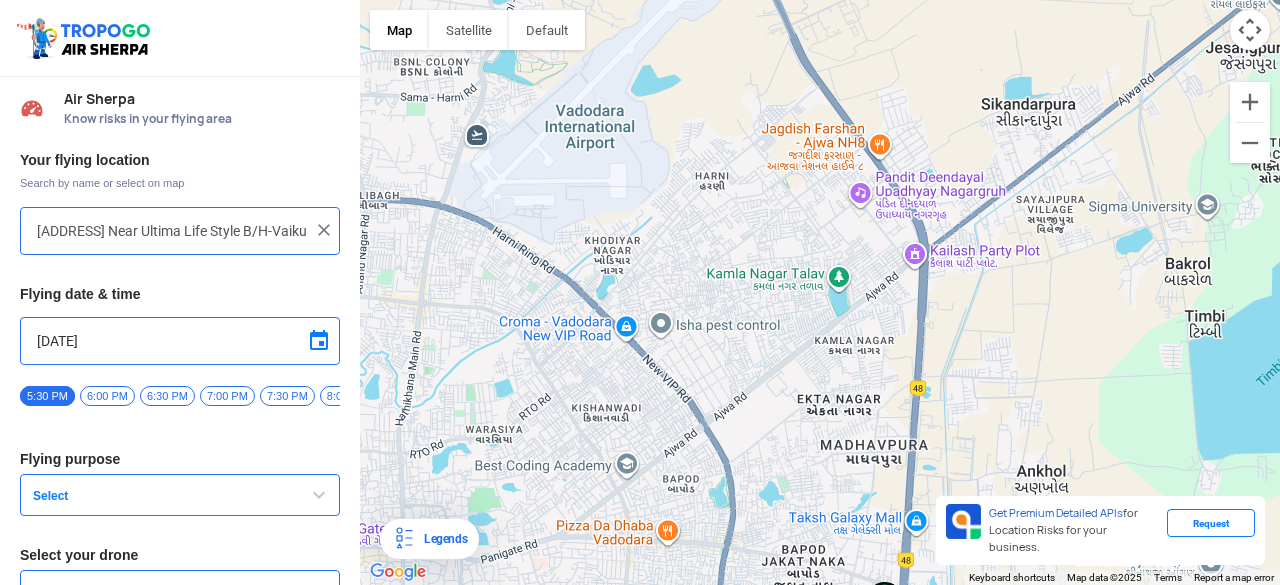 drag, startPoint x: 833, startPoint y: 235, endPoint x: 842, endPoint y: 304, distance: 69.58448 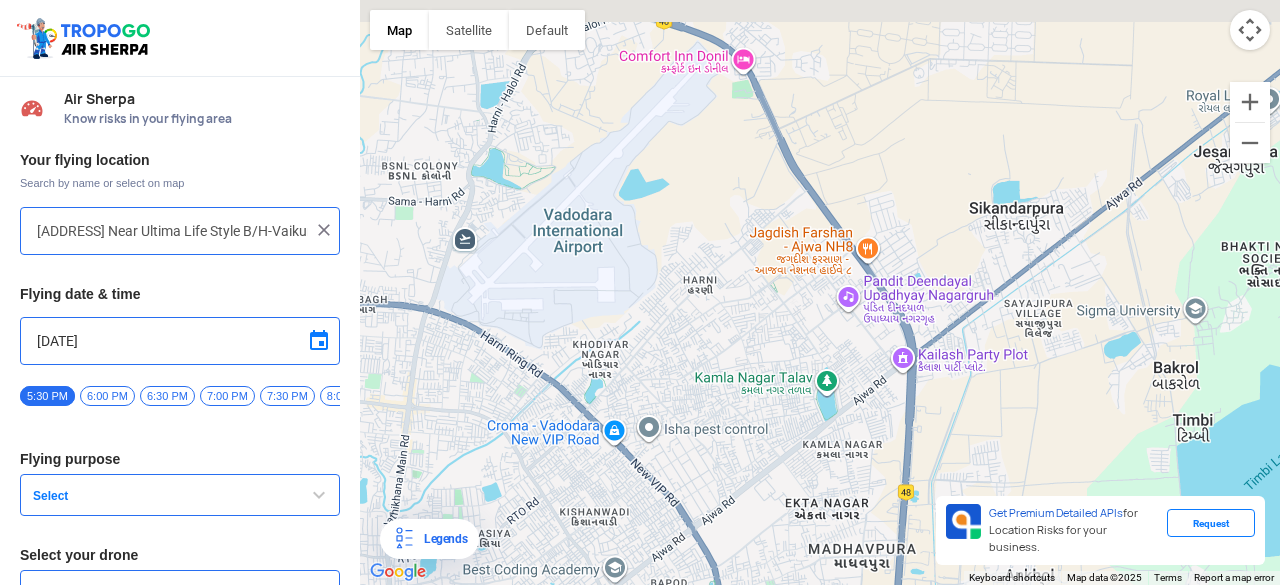 drag, startPoint x: 766, startPoint y: 137, endPoint x: 748, endPoint y: 269, distance: 133.22162 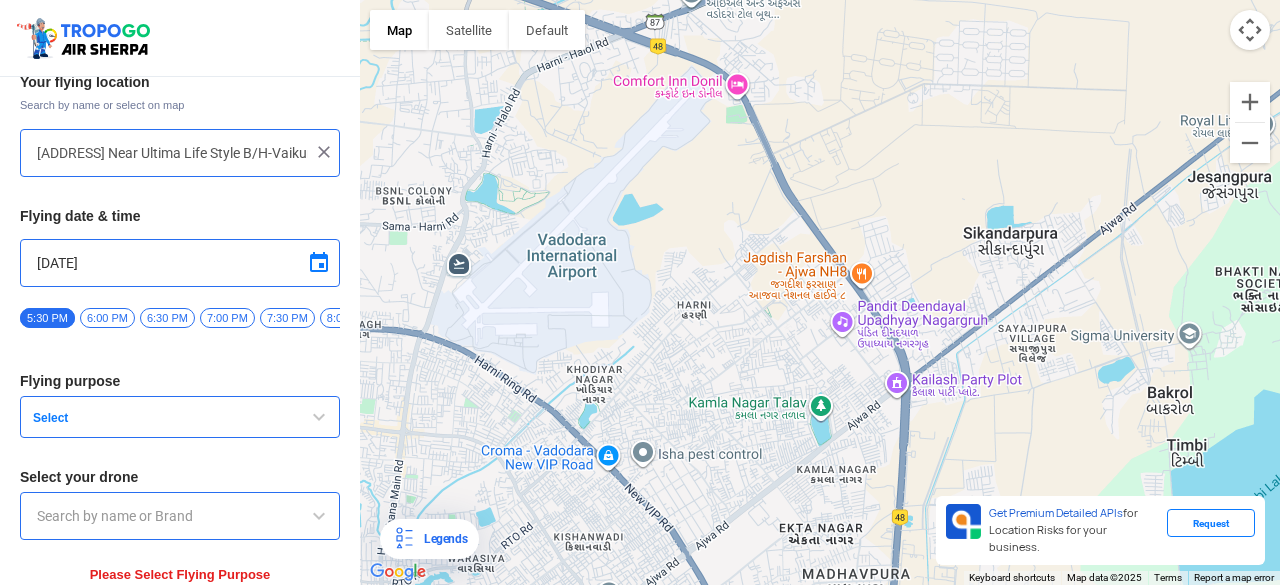 scroll, scrollTop: 146, scrollLeft: 0, axis: vertical 